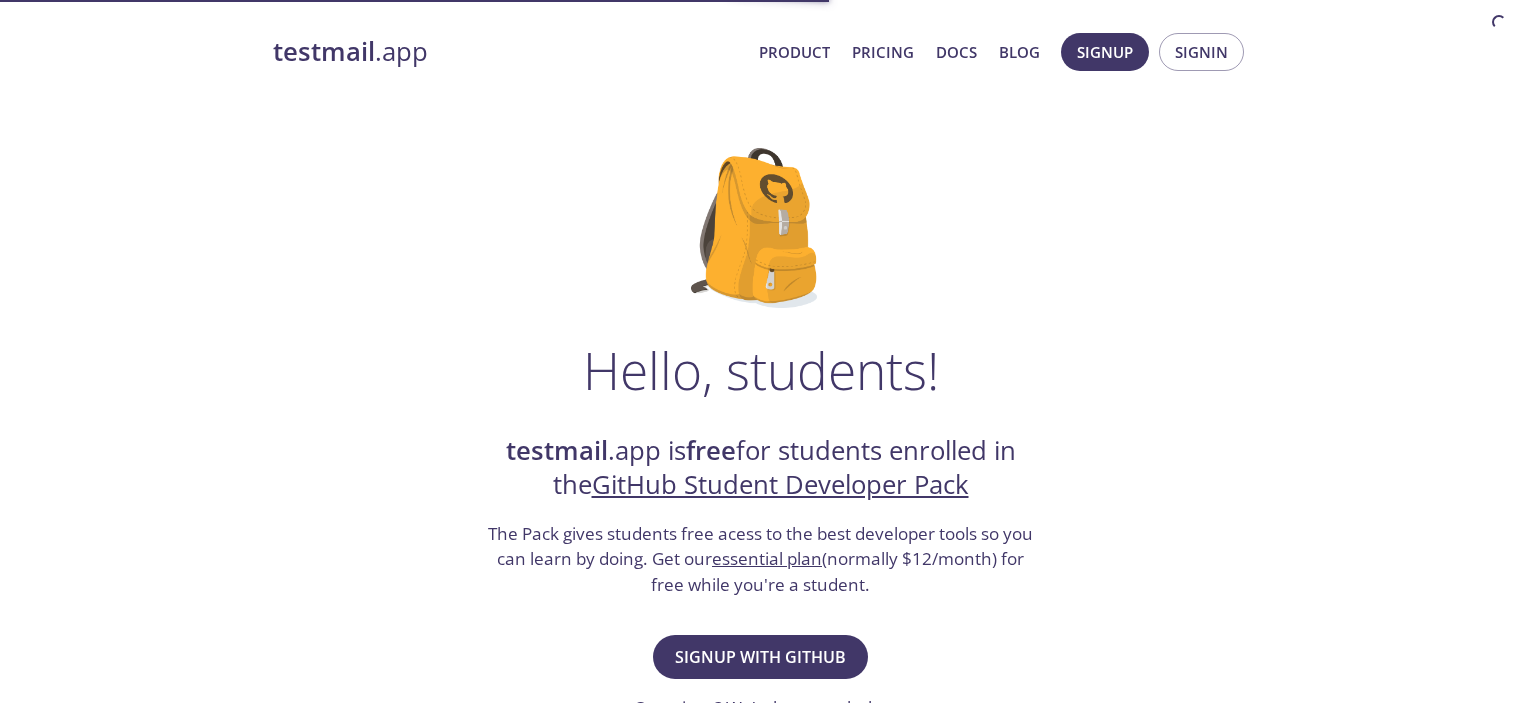 scroll, scrollTop: 0, scrollLeft: 0, axis: both 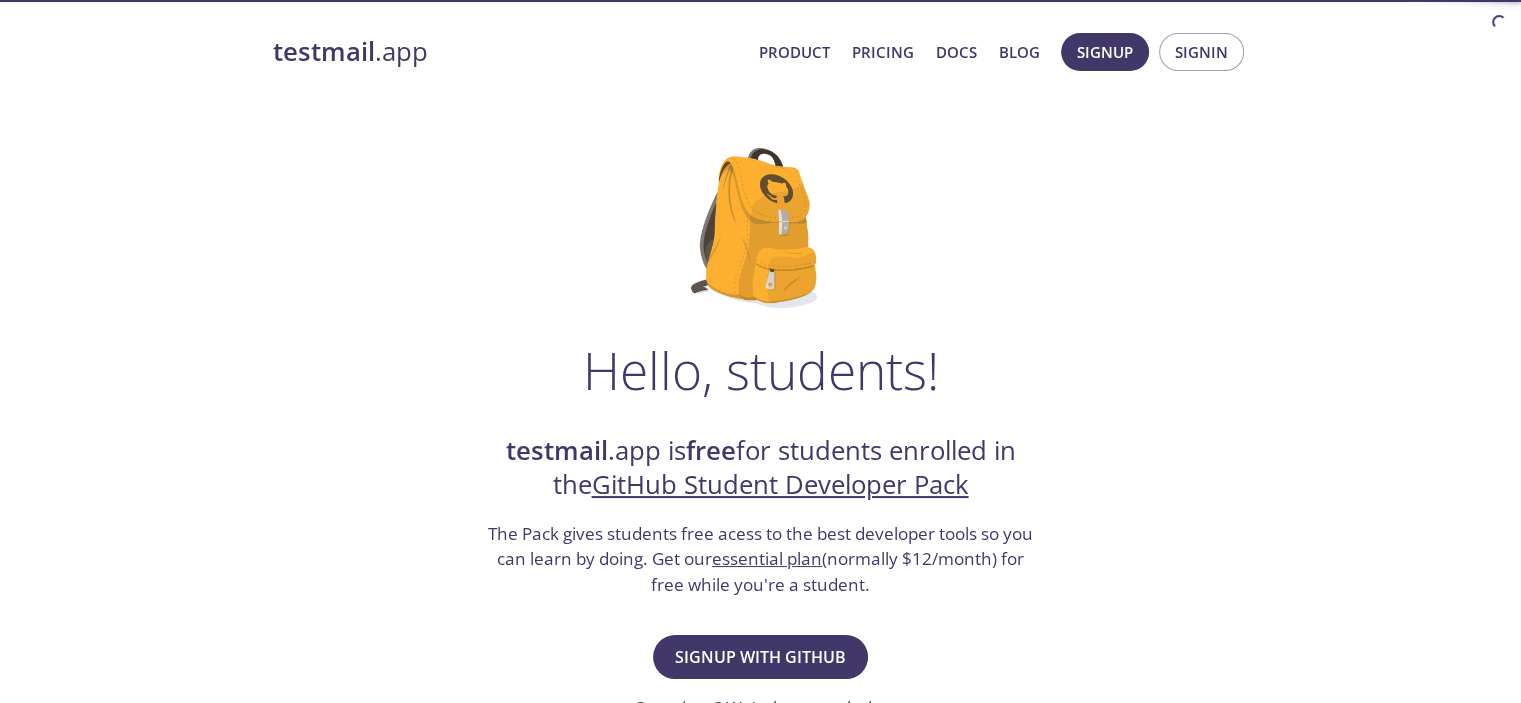 click on "Signup with GitHub" at bounding box center (760, 657) 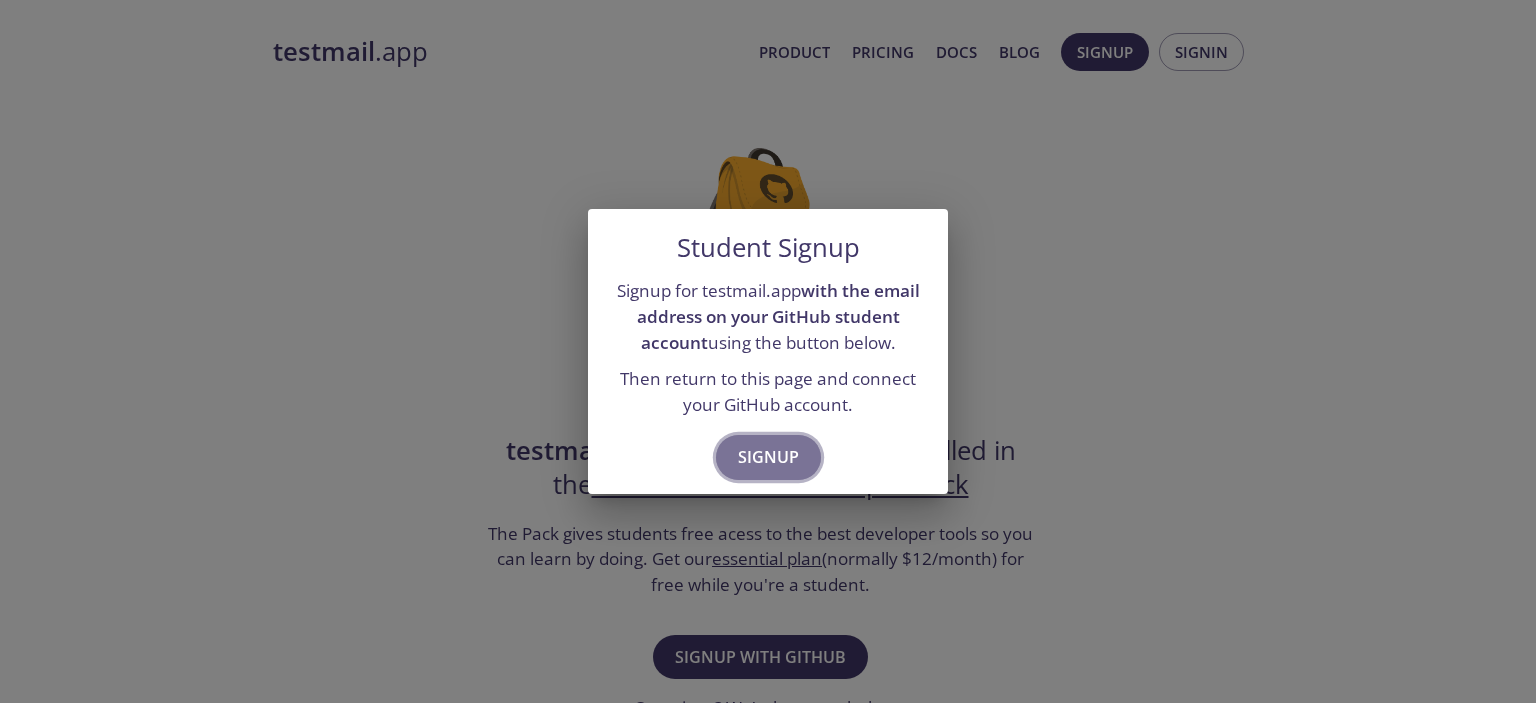 click on "Signup" at bounding box center (768, 457) 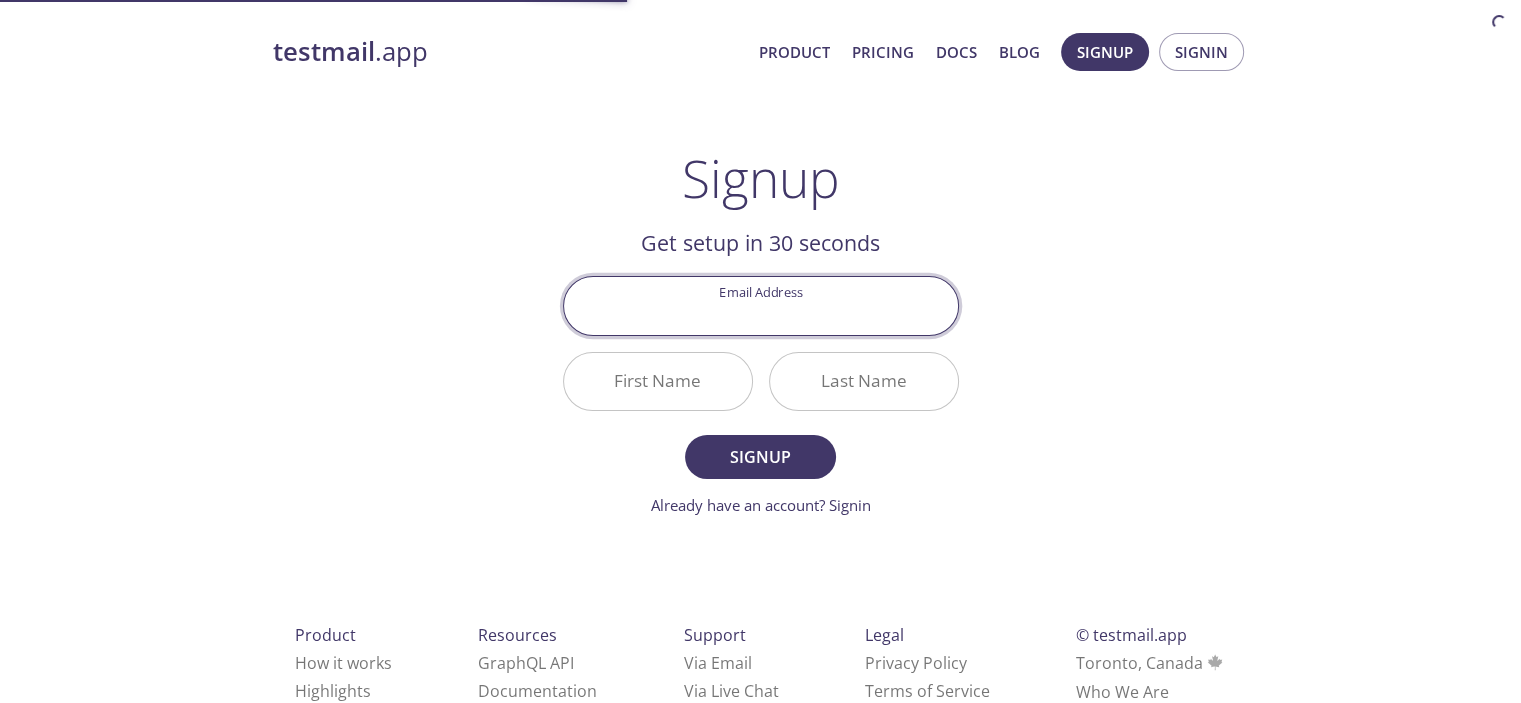 click on "Email Address" at bounding box center (761, 305) 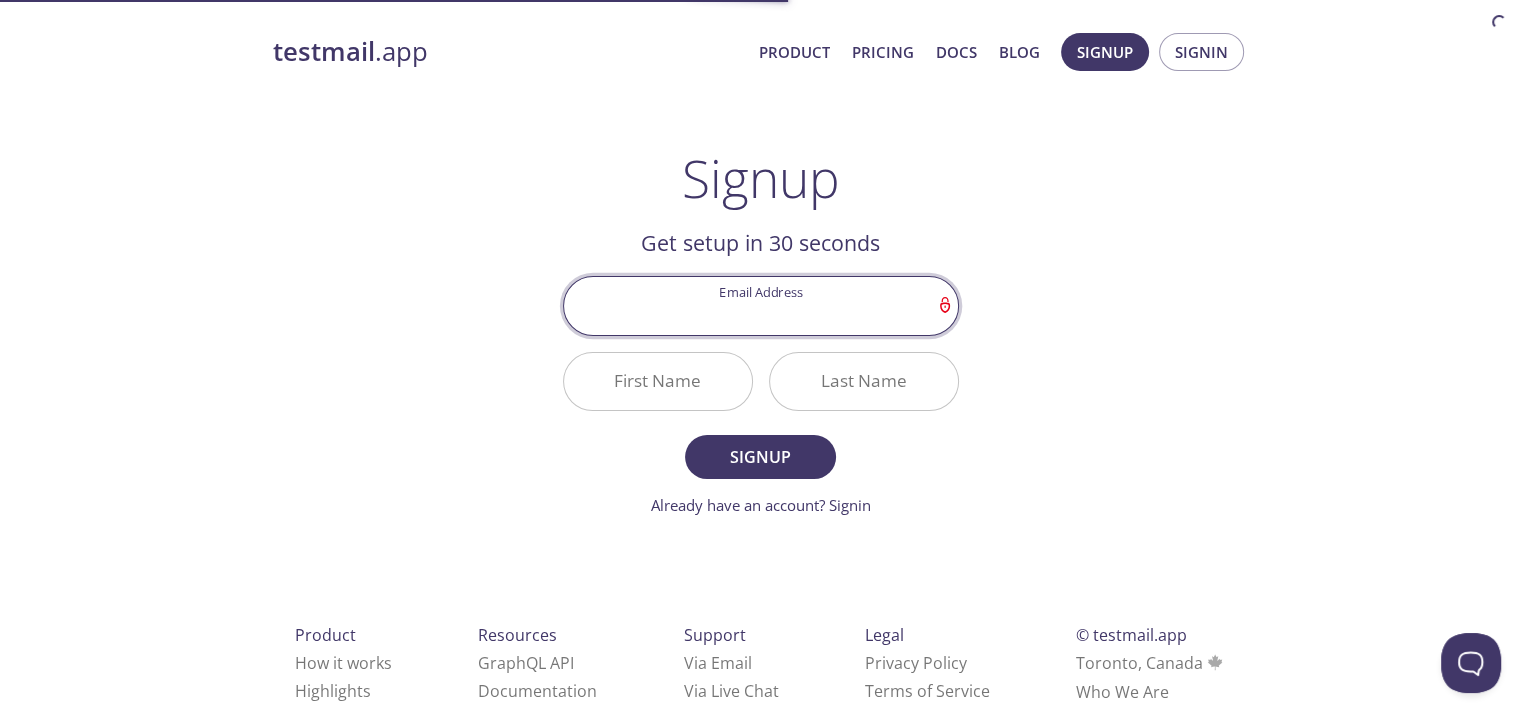 scroll, scrollTop: 0, scrollLeft: 0, axis: both 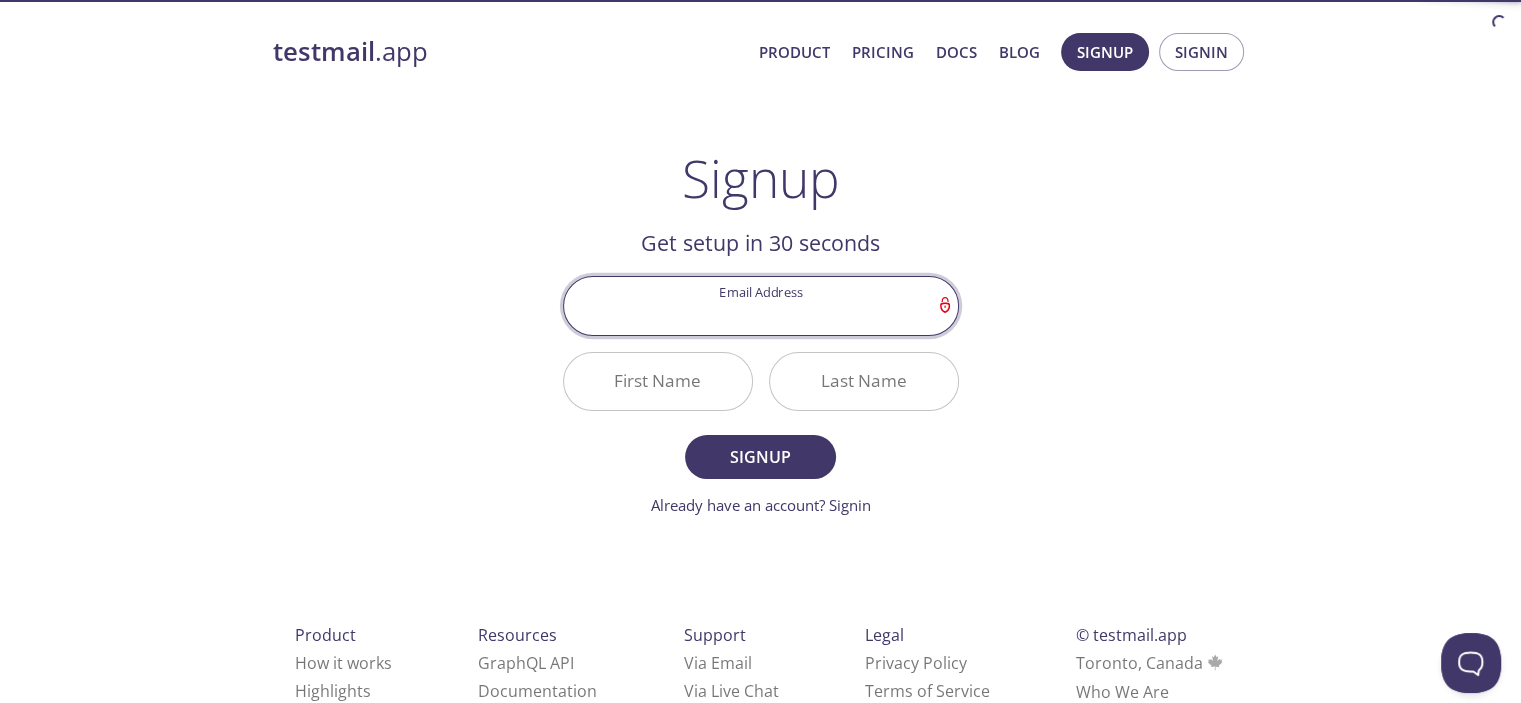 type on "[EMAIL]" 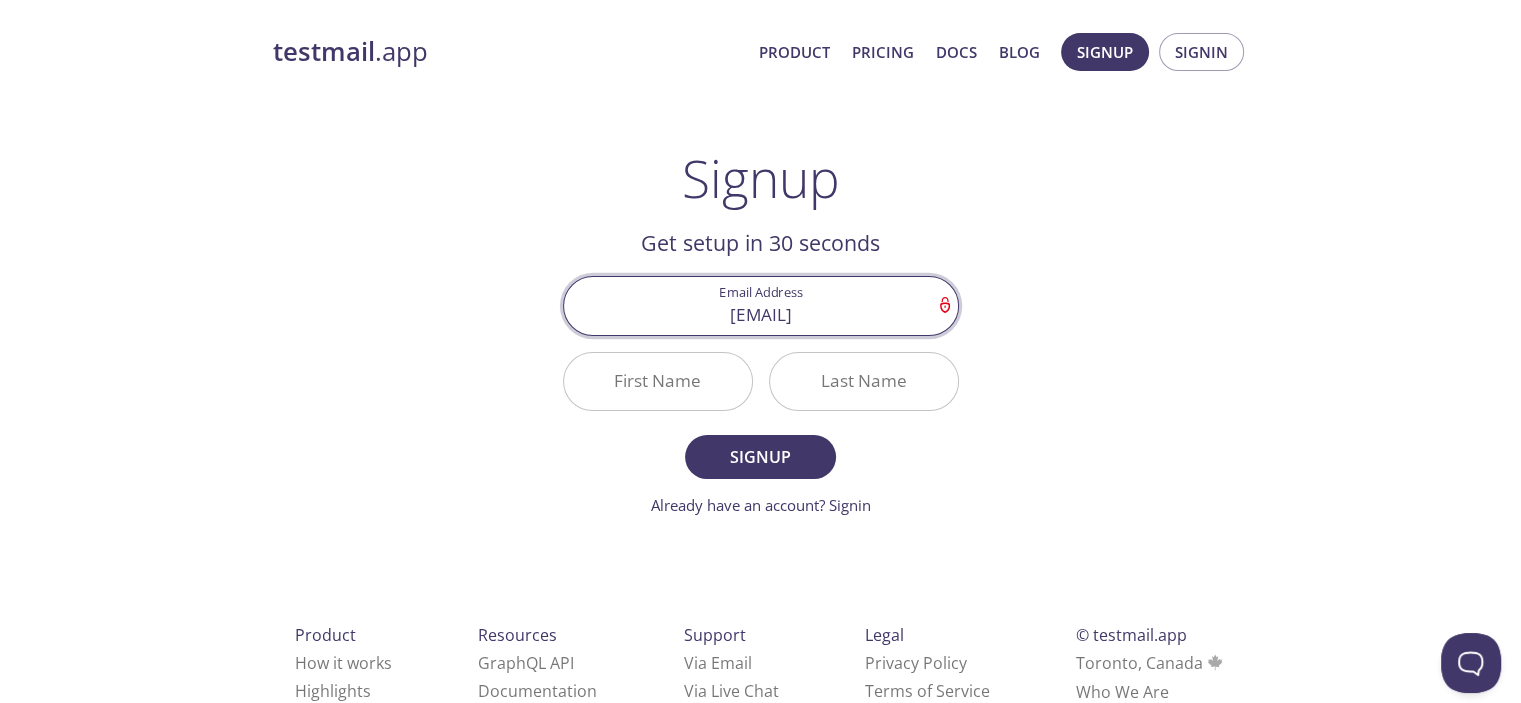 click on "First Name" at bounding box center (658, 381) 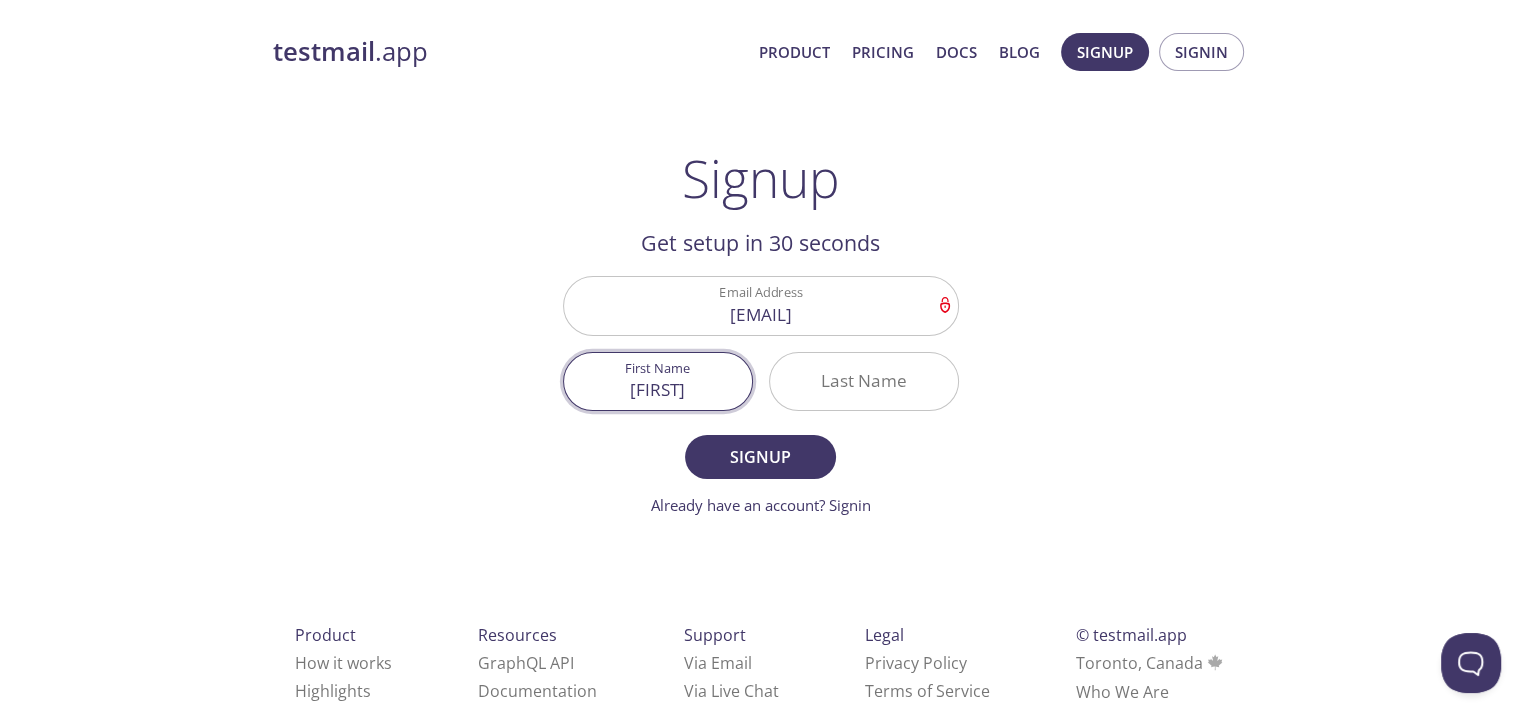 type on "[FIRST]" 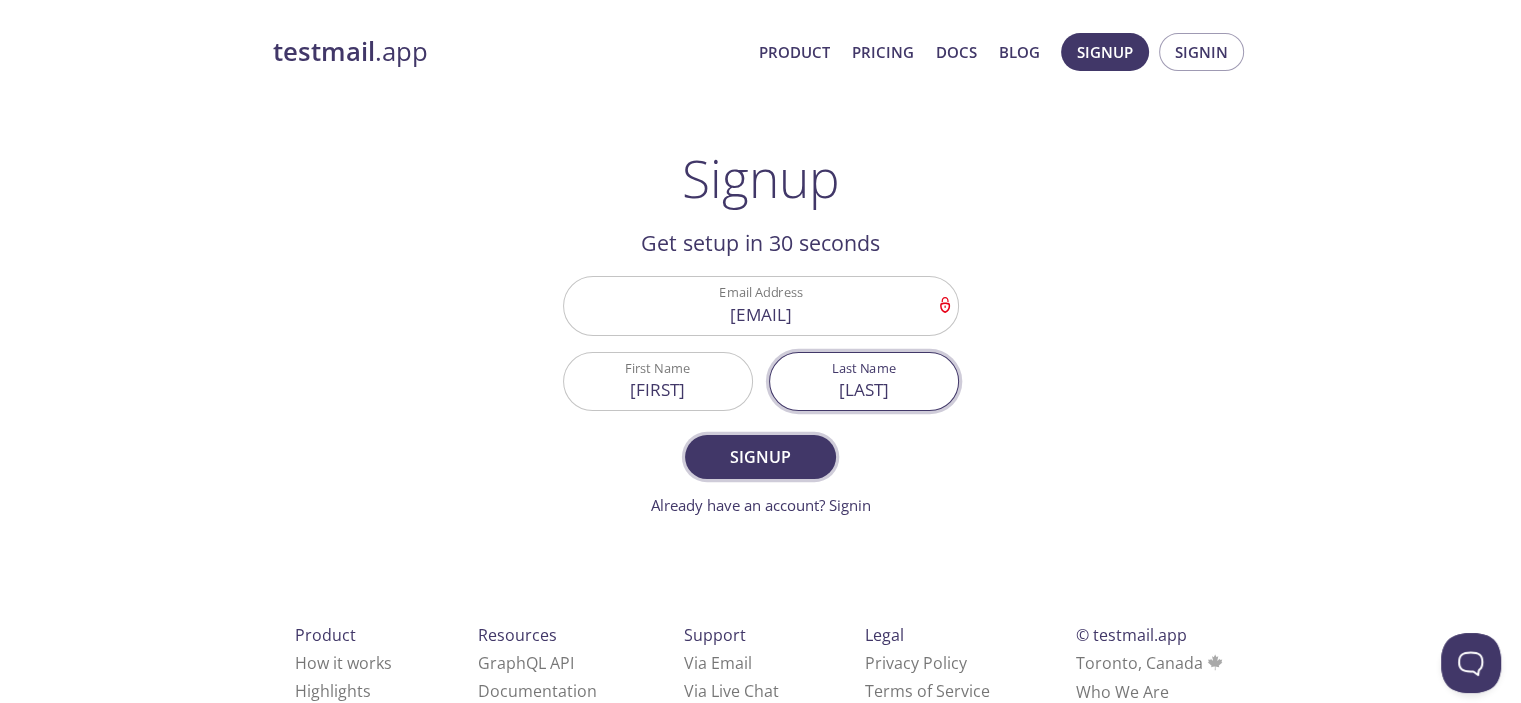 type on "[LAST]" 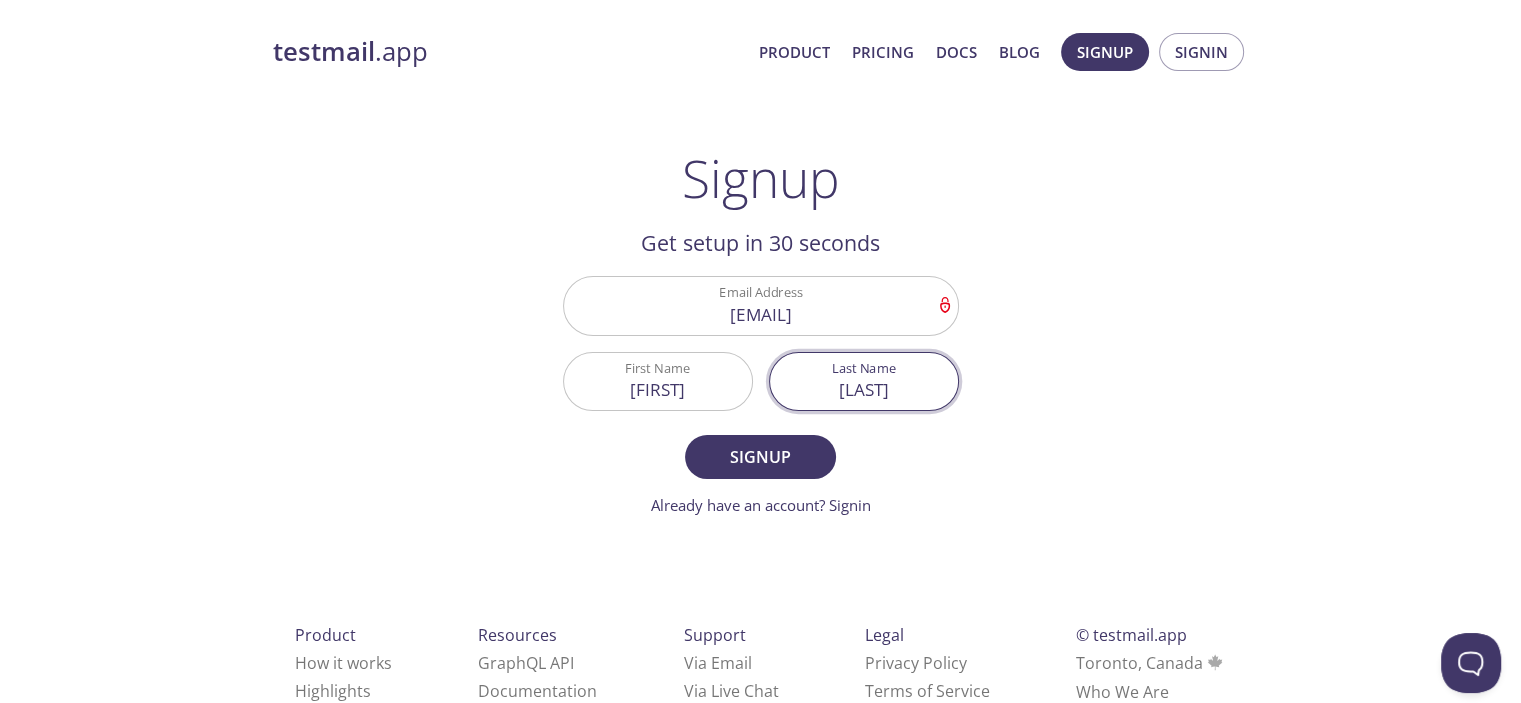 click on "Signup" at bounding box center [760, 457] 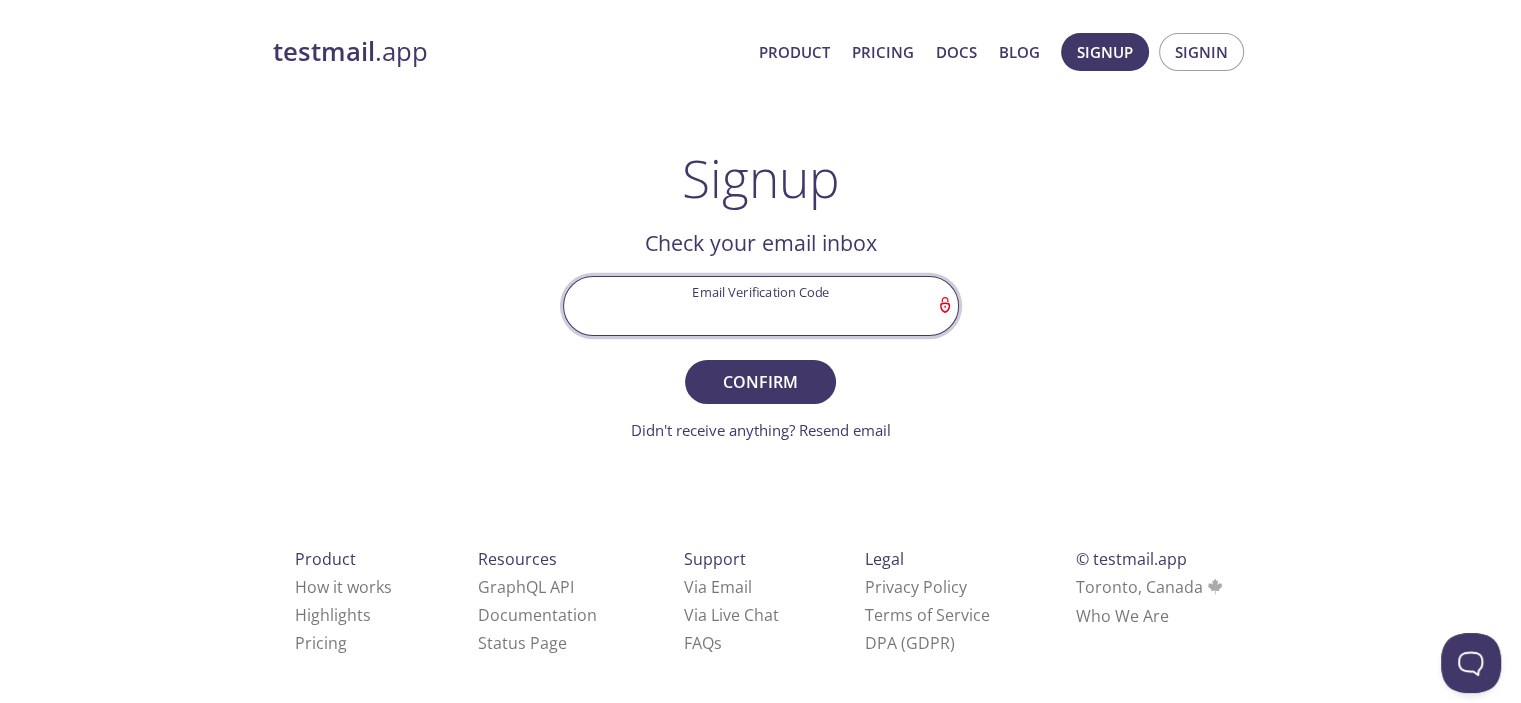 click on "Email Verification Code" at bounding box center (761, 305) 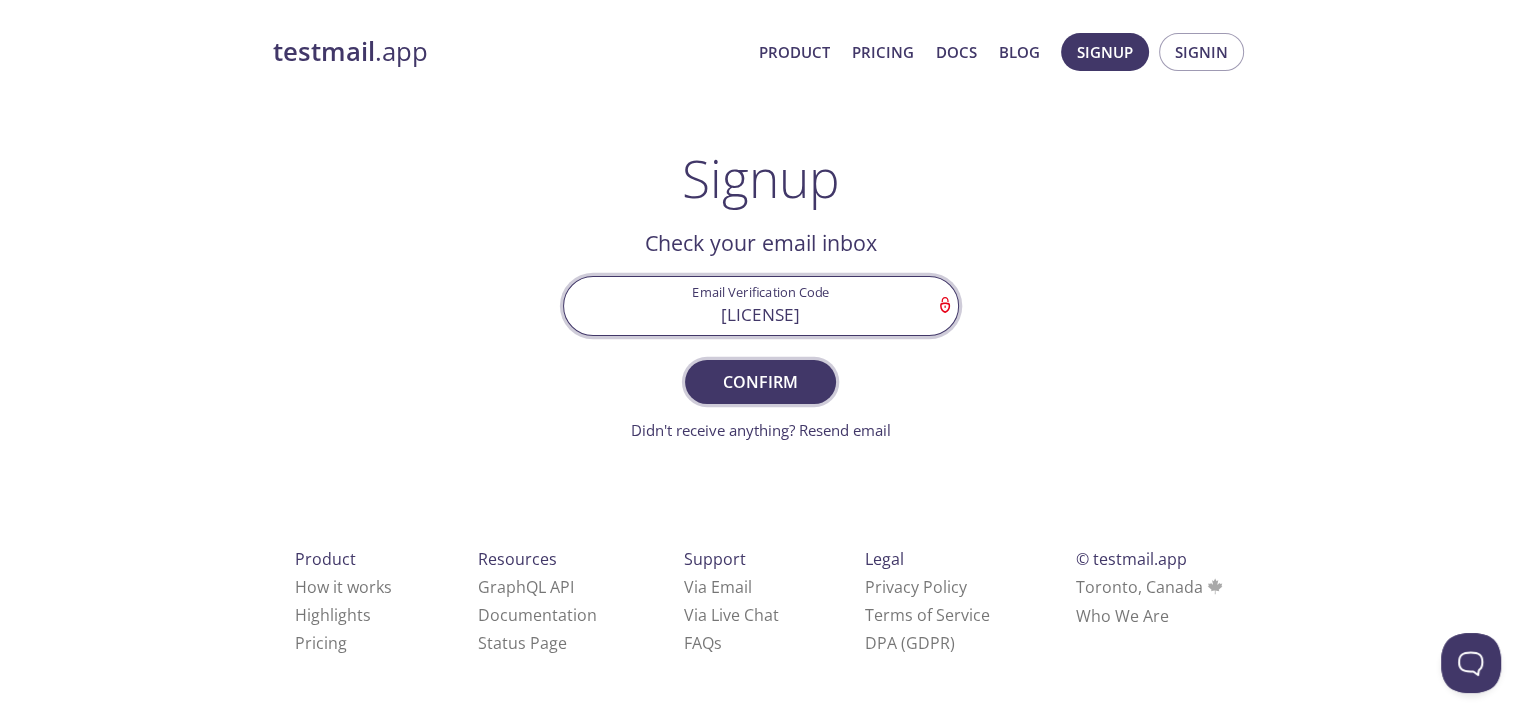 type on "1LUAND2" 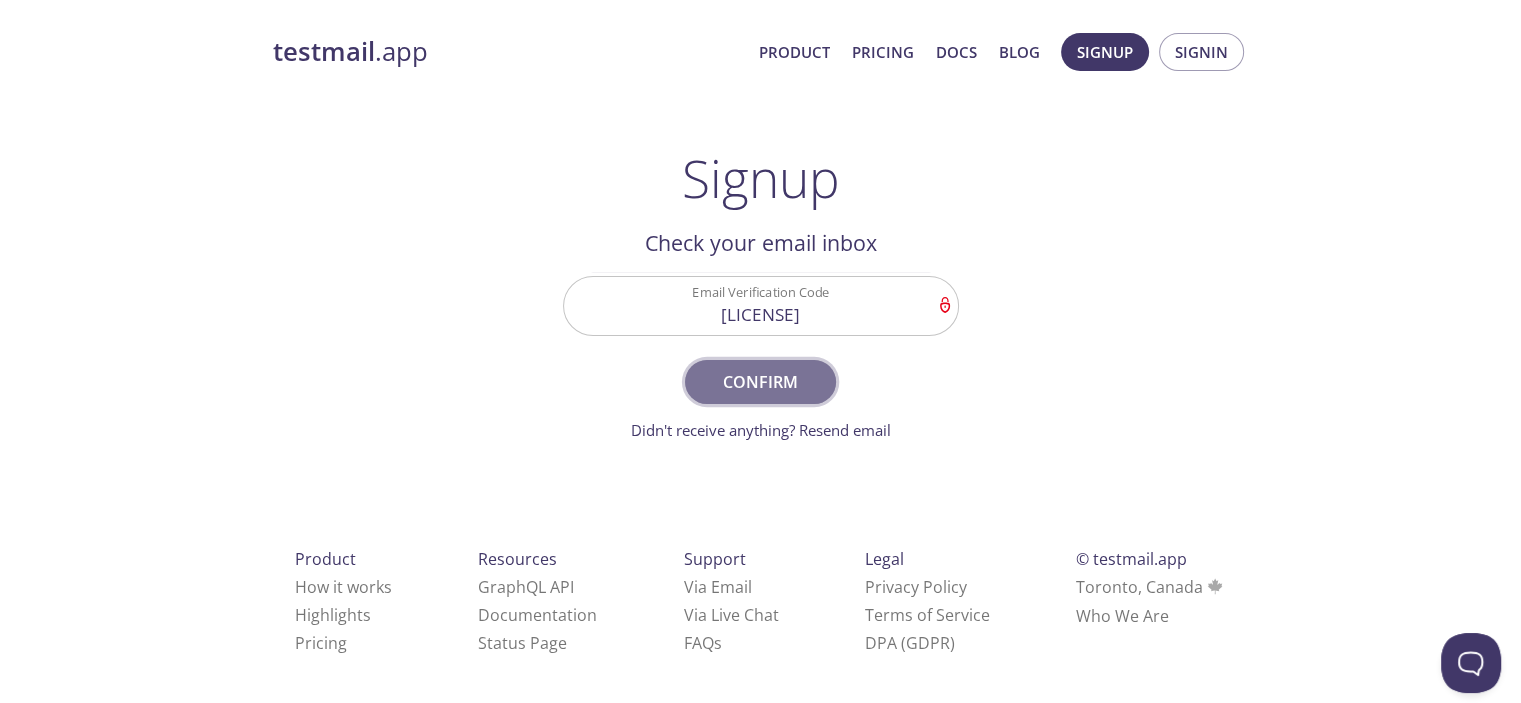 click on "Confirm" at bounding box center [760, 382] 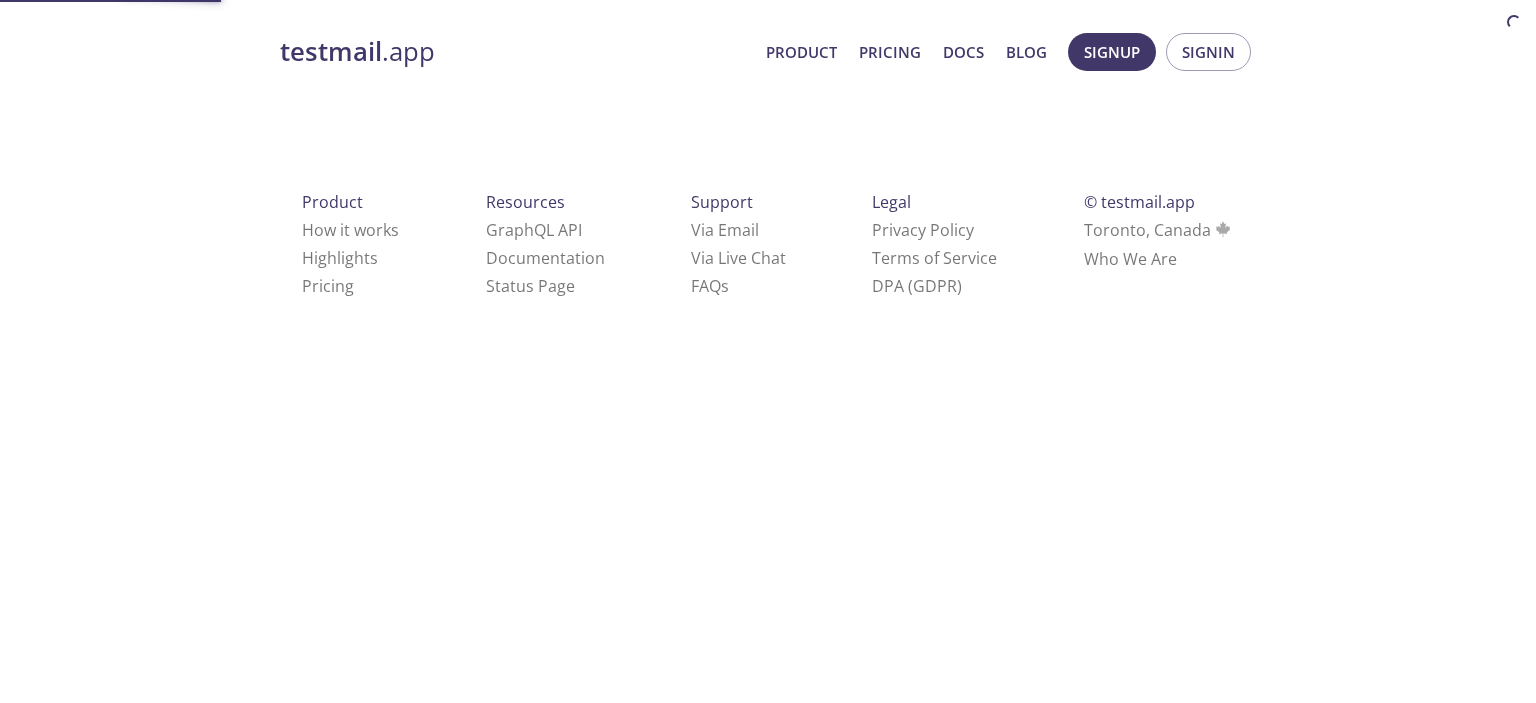 scroll, scrollTop: 0, scrollLeft: 0, axis: both 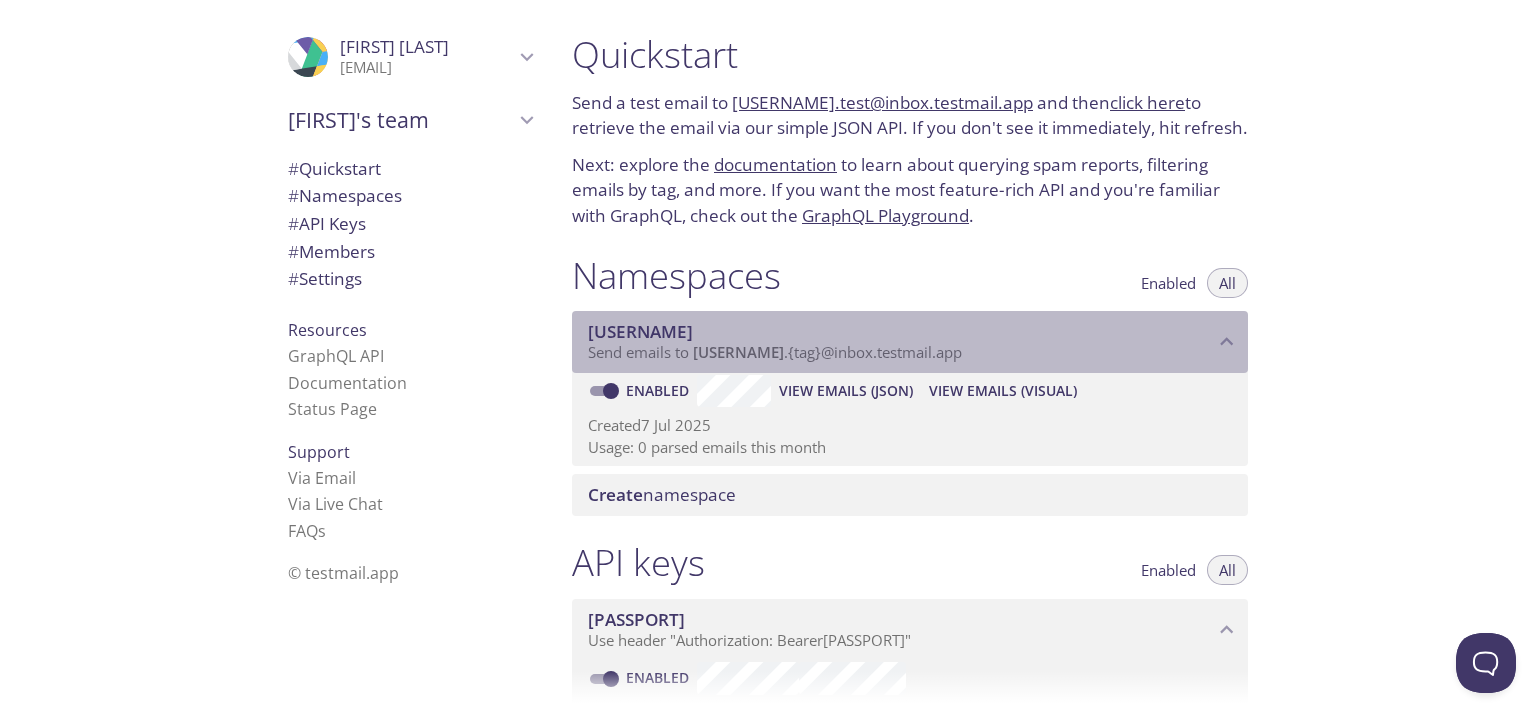 click on "[USERNAME]" at bounding box center [738, 352] 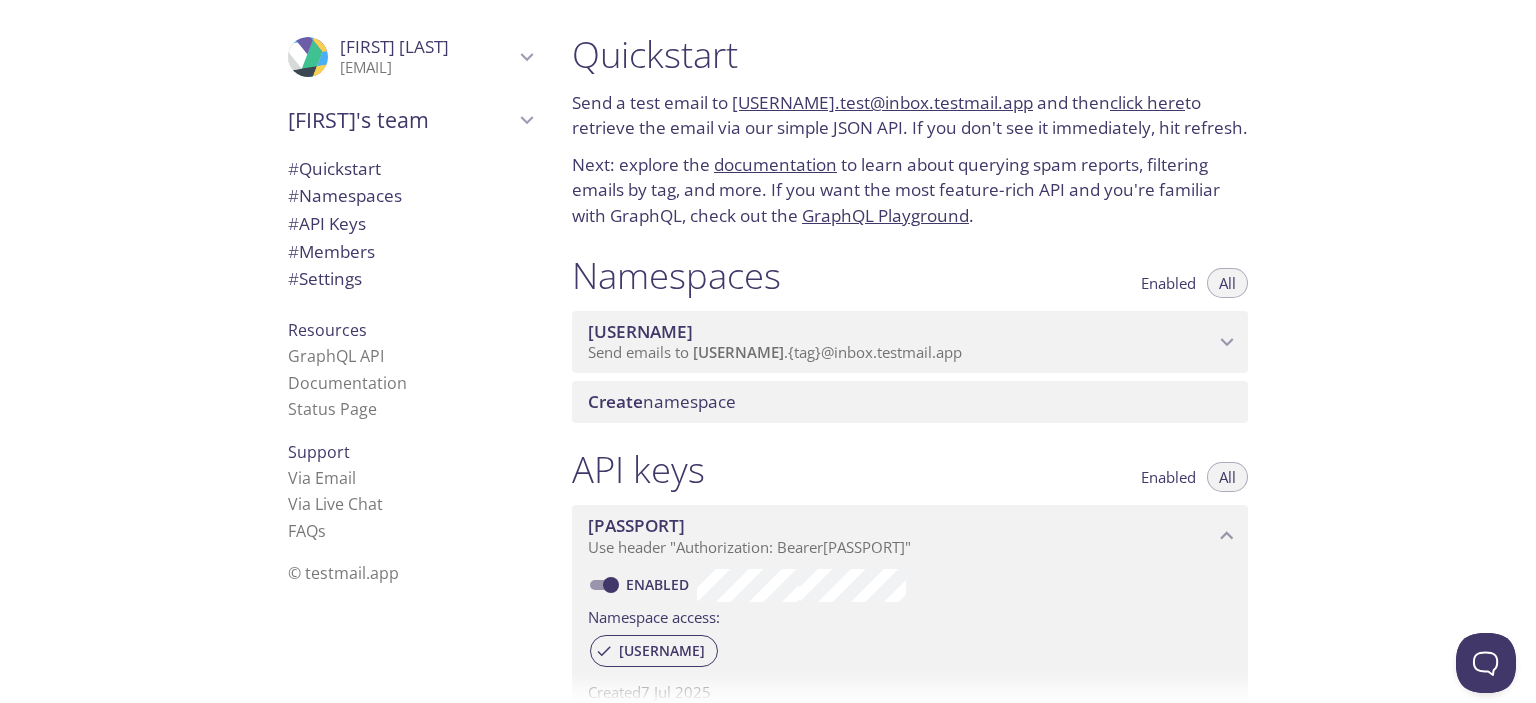 click on "jbrmx" at bounding box center [901, 332] 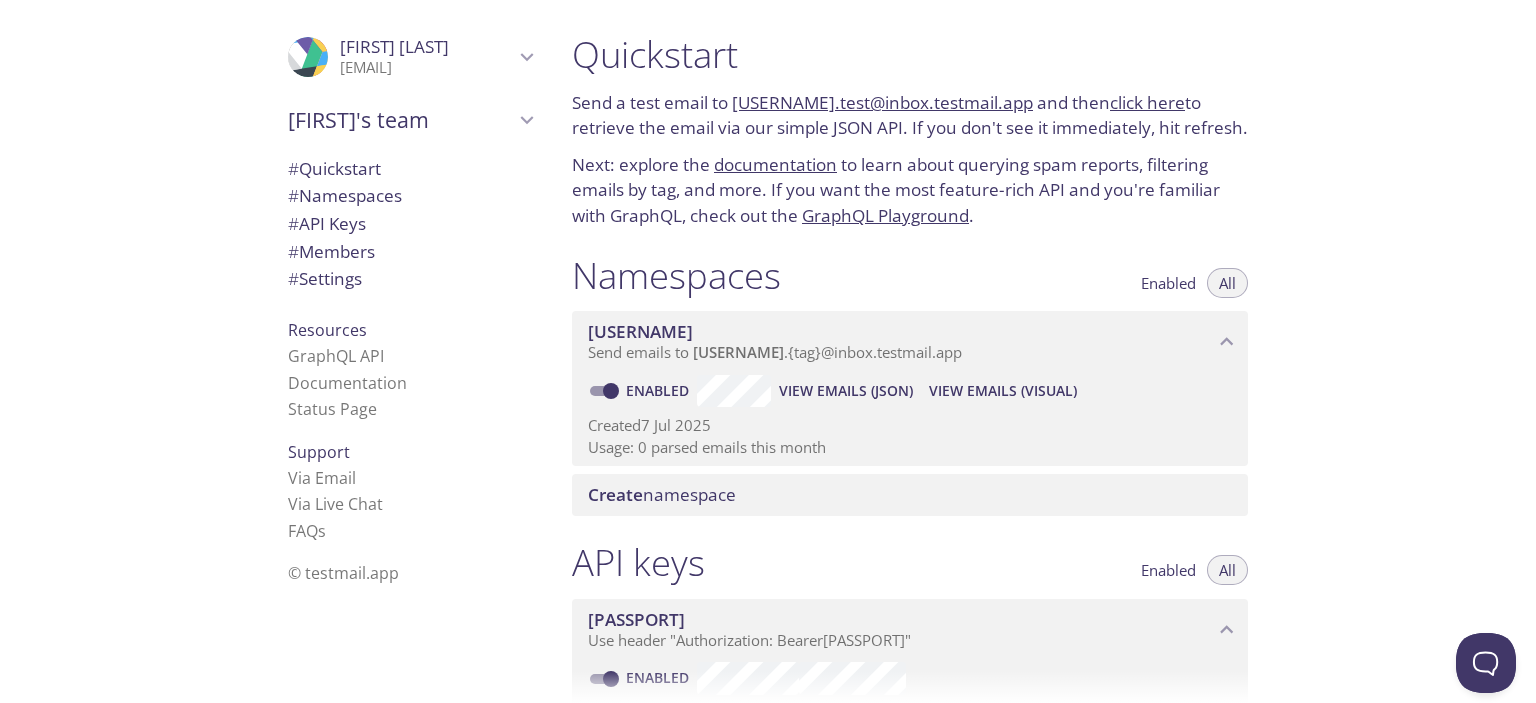 click on "Create  namespace" at bounding box center [910, 495] 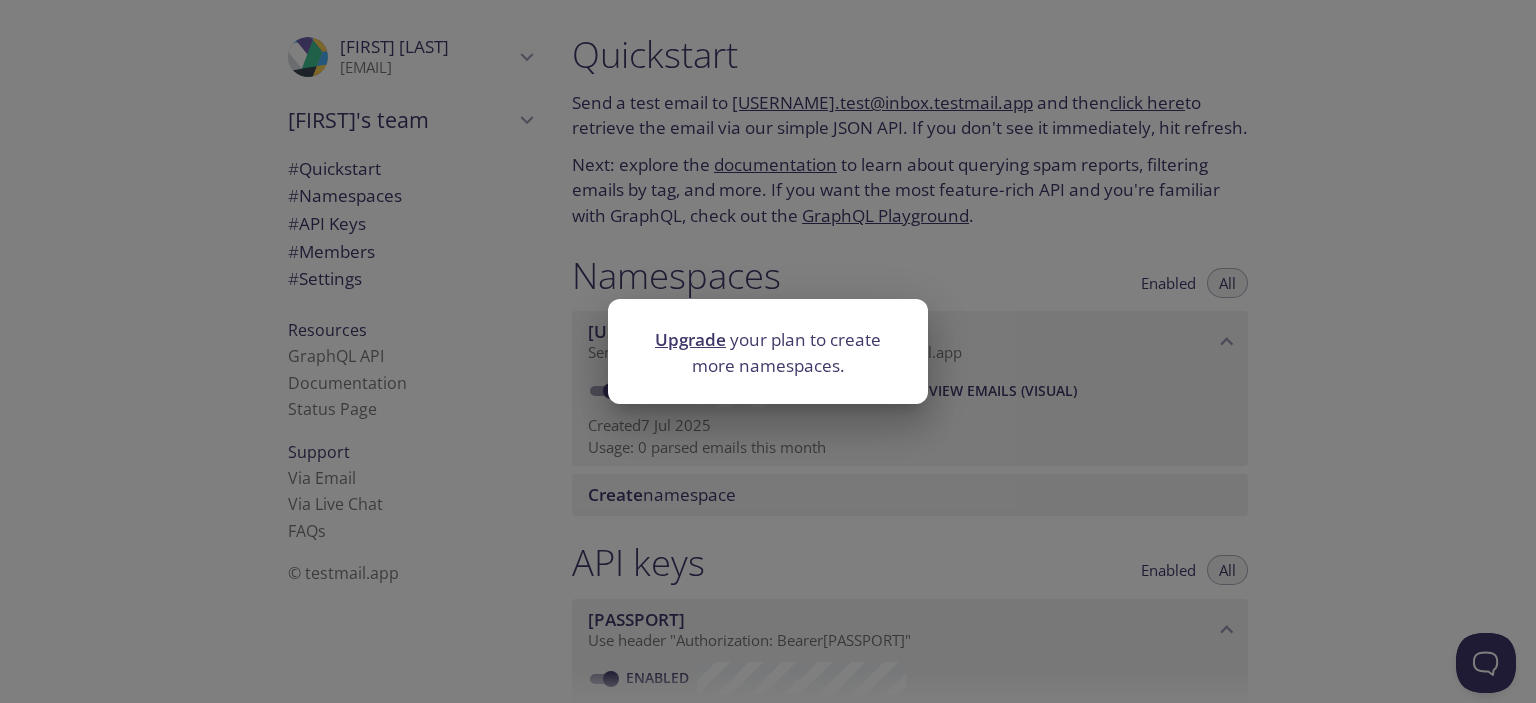 click on "Upgrade   your plan to create more namespaces." at bounding box center [768, 351] 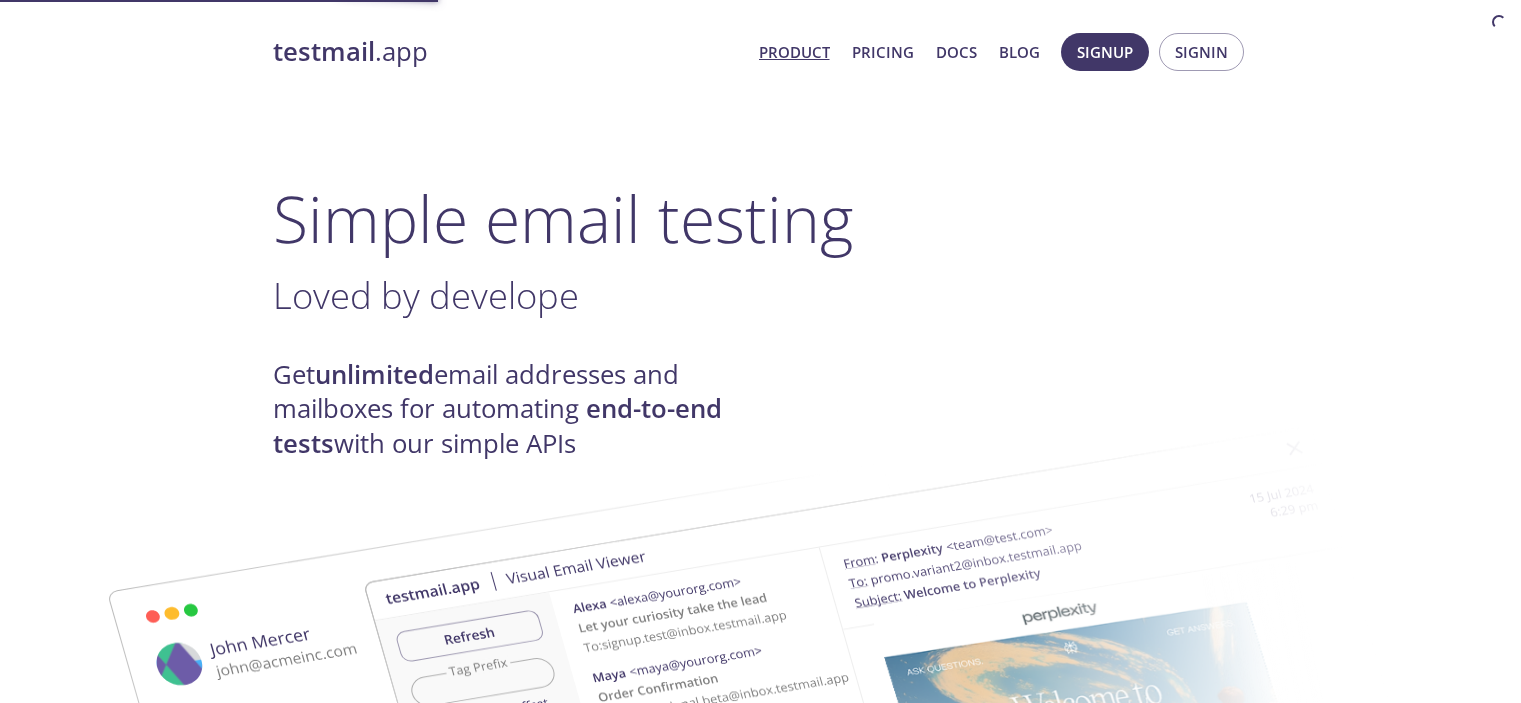 scroll, scrollTop: 0, scrollLeft: 0, axis: both 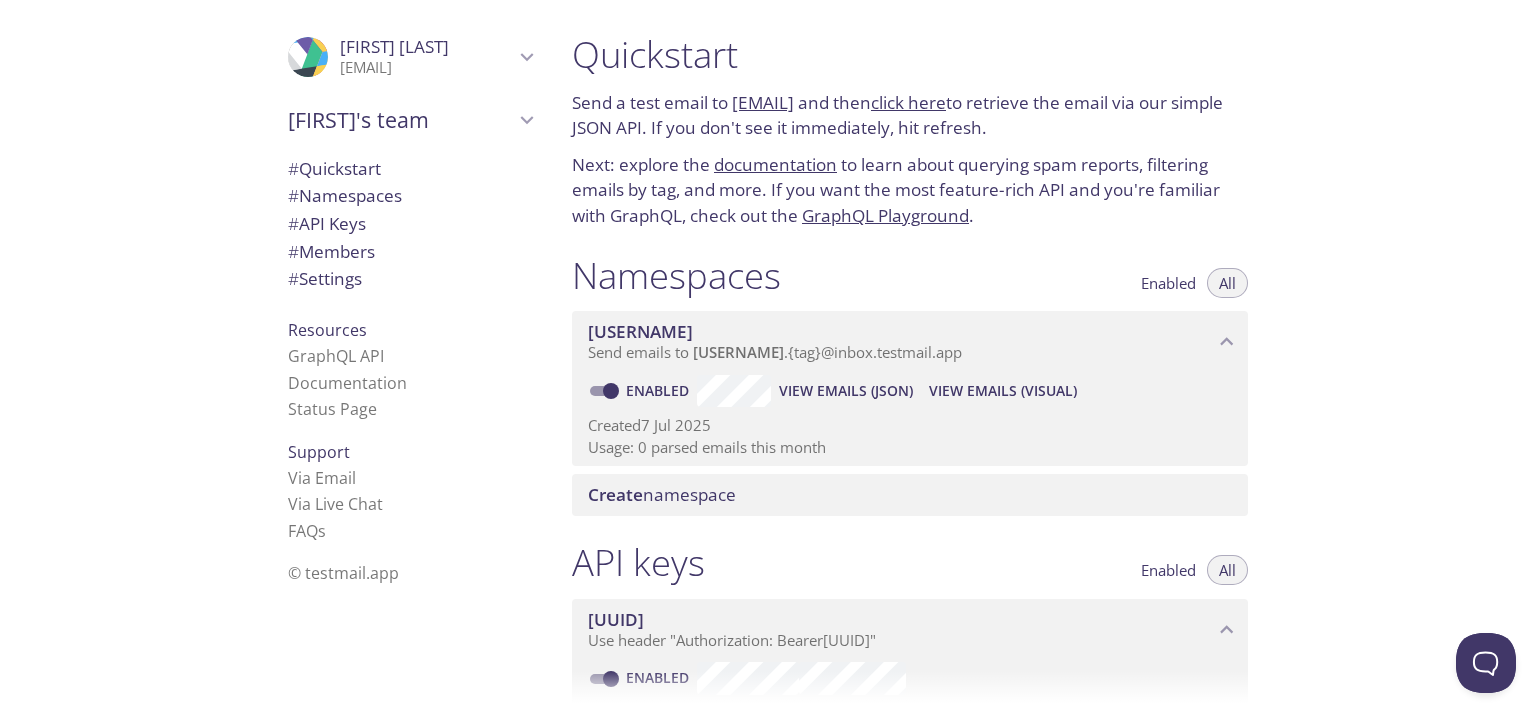 click on "#  Namespaces" at bounding box center (345, 195) 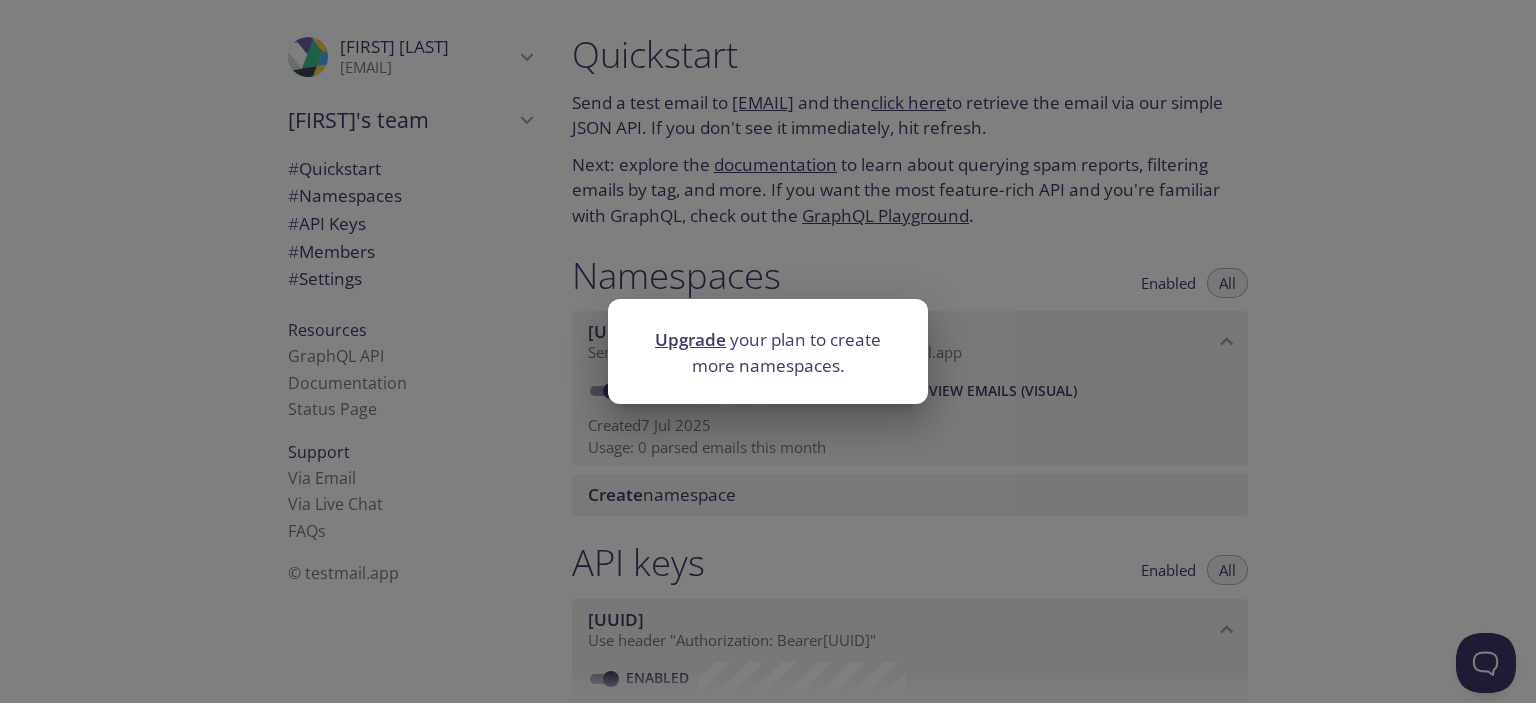 click on "Upgrade   your plan to create more namespaces." at bounding box center [768, 351] 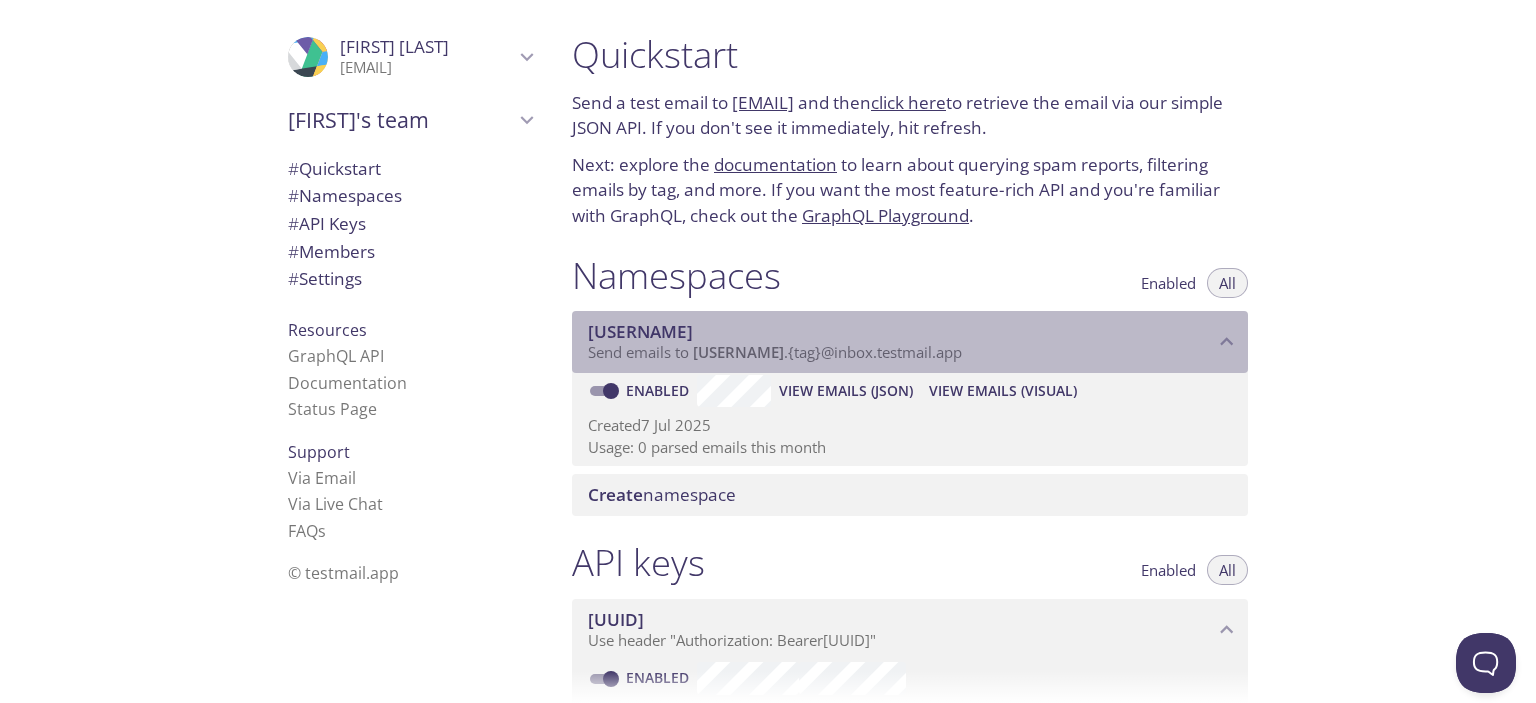 click on "jbrmx" at bounding box center [640, 331] 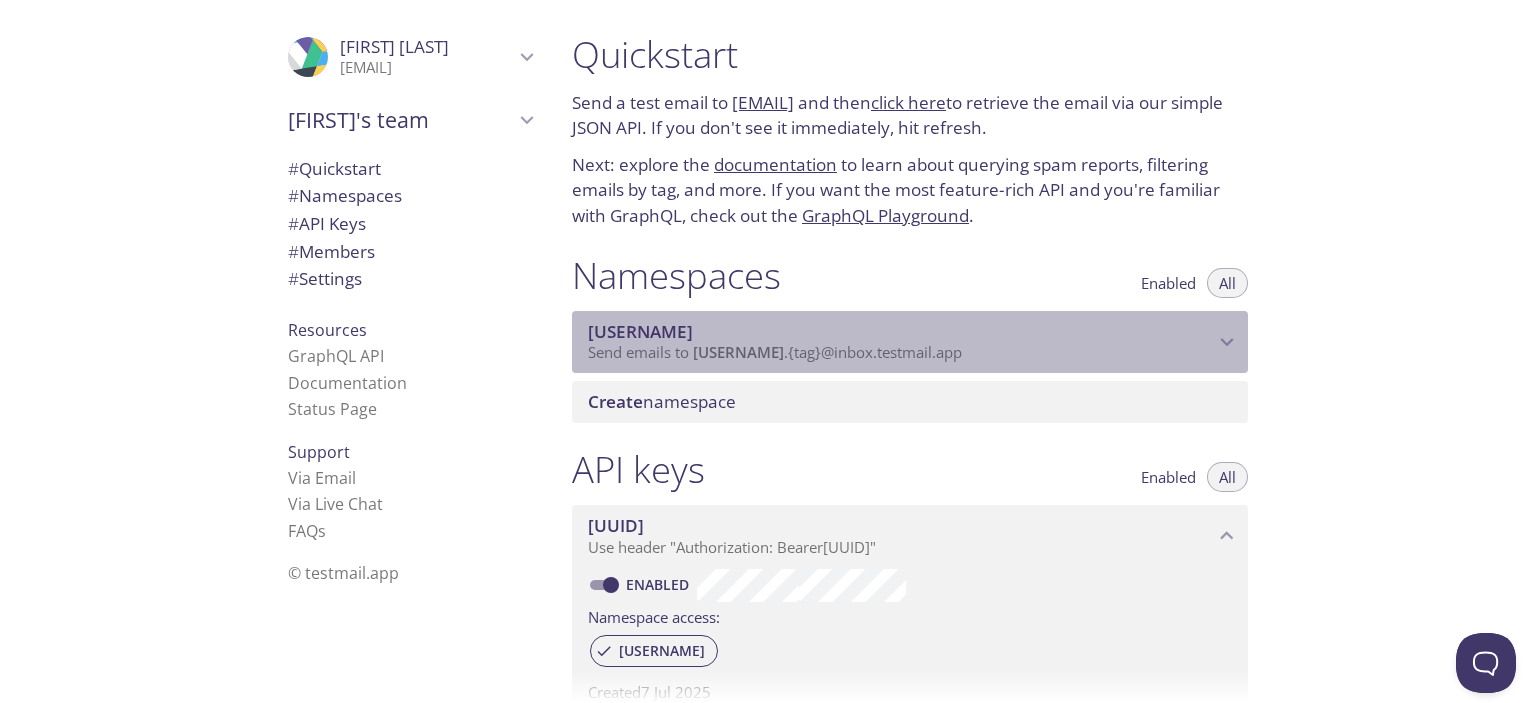 click on "jbrmx" at bounding box center (640, 331) 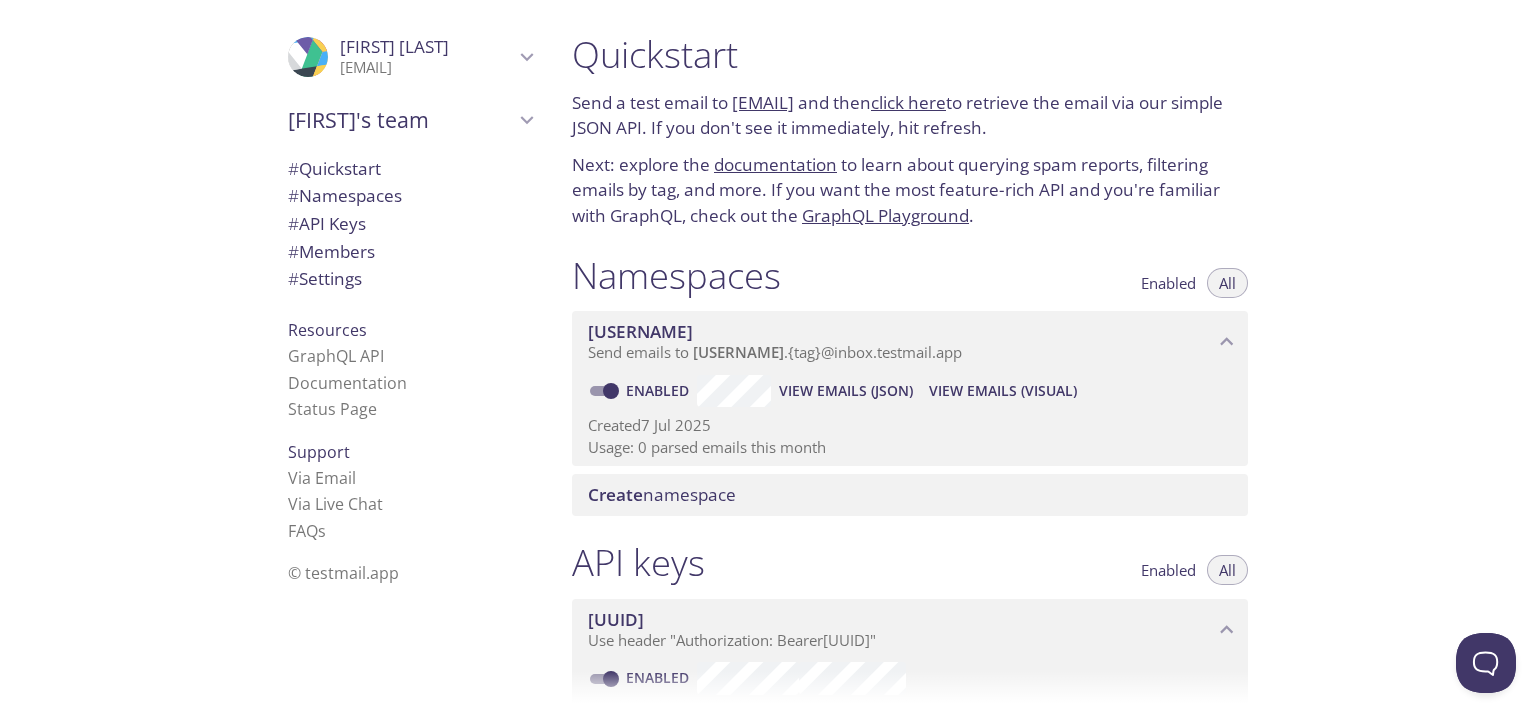 drag, startPoint x: 728, startPoint y: 373, endPoint x: 846, endPoint y: 430, distance: 131.04579 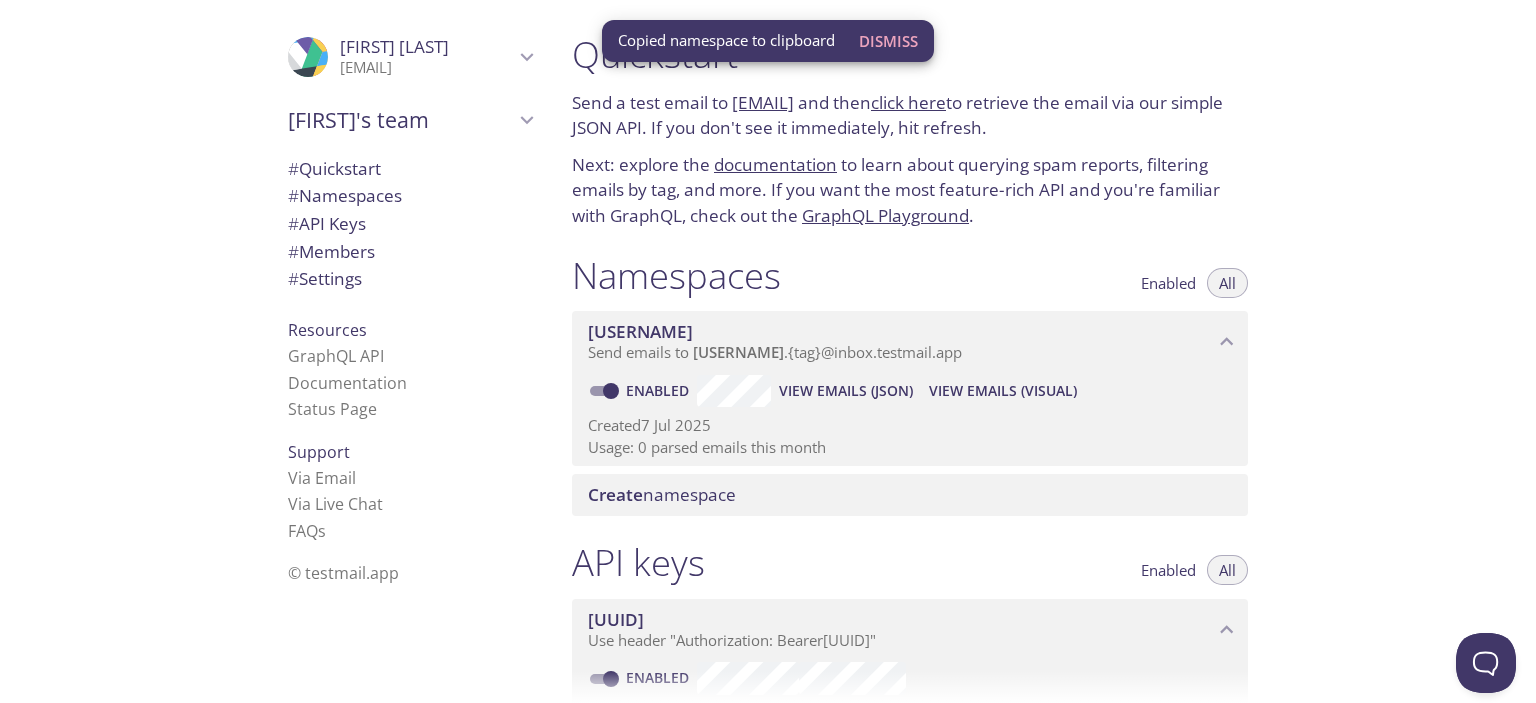 click on "View Emails (JSON)" at bounding box center [846, 391] 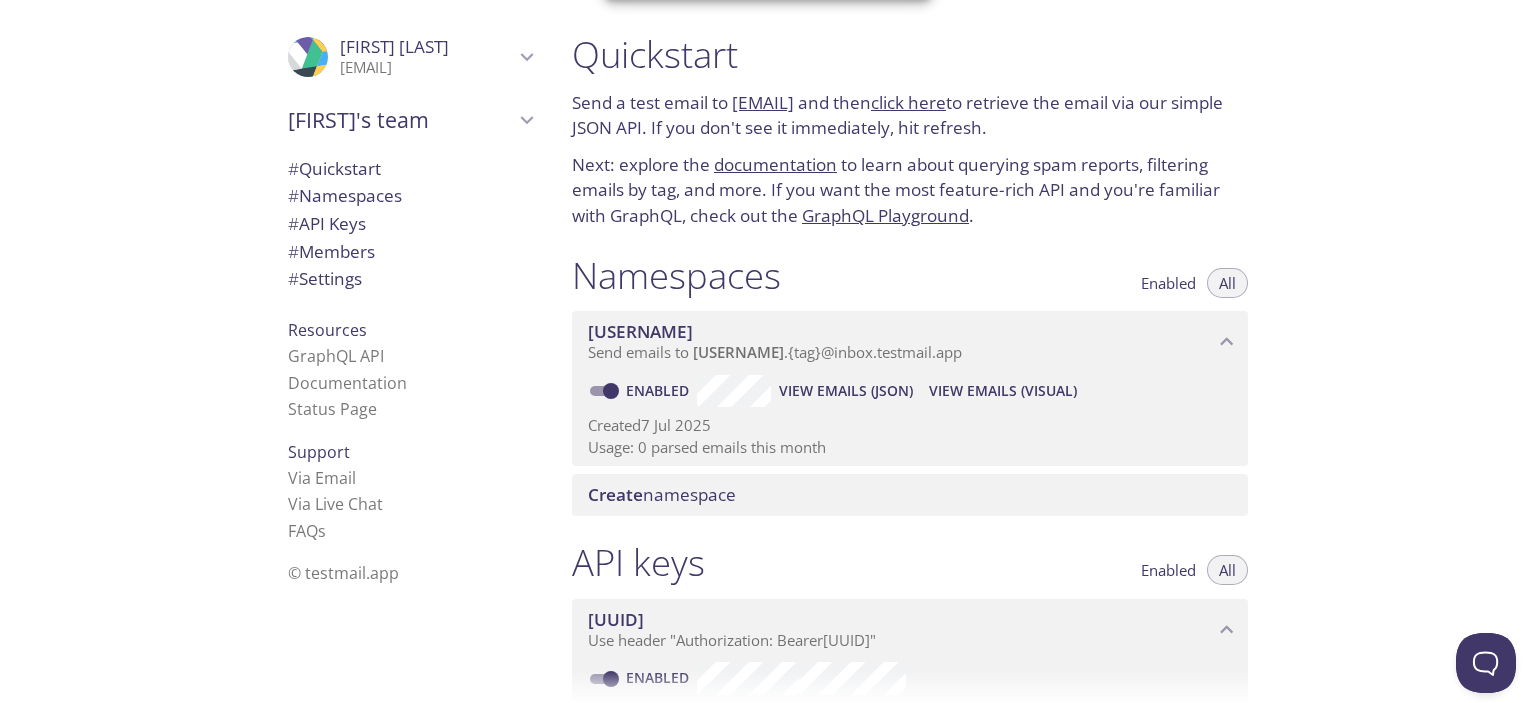 click on "View Emails (Visual)" at bounding box center [846, 391] 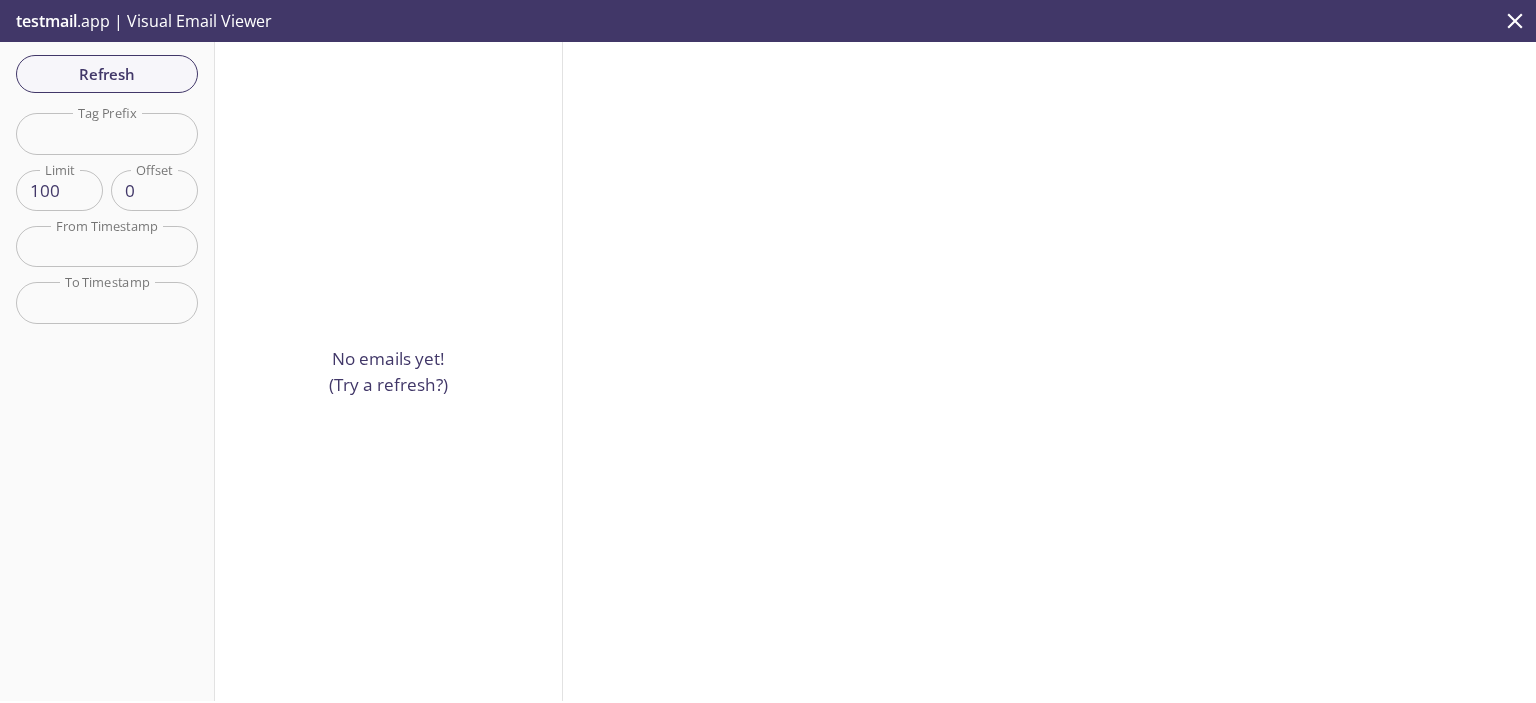 click on "Refresh Filters Tag Prefix Tag Prefix Limit 100 Limit Offset 0 Offset From Timestamp From Timestamp To Timestamp To Timestamp Reset" at bounding box center [107, 371] 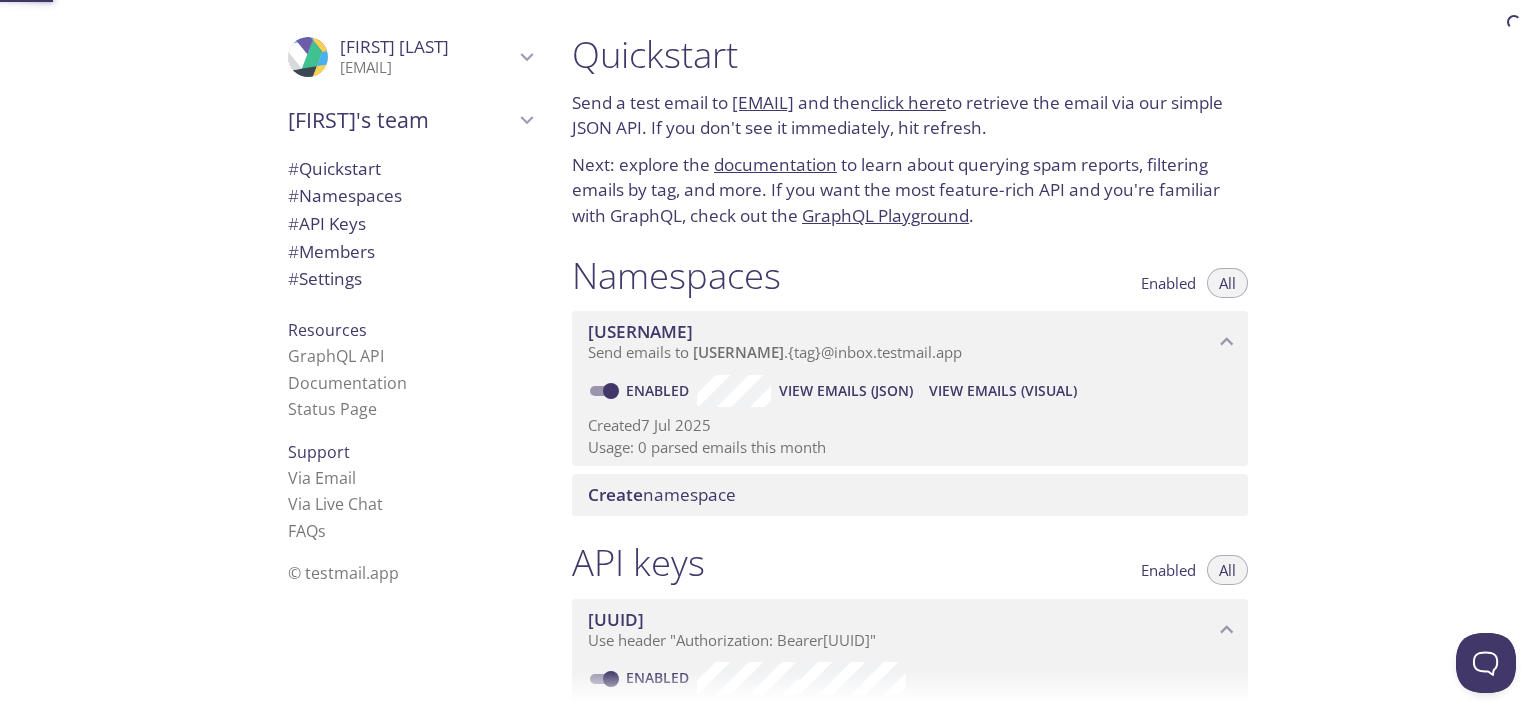 type 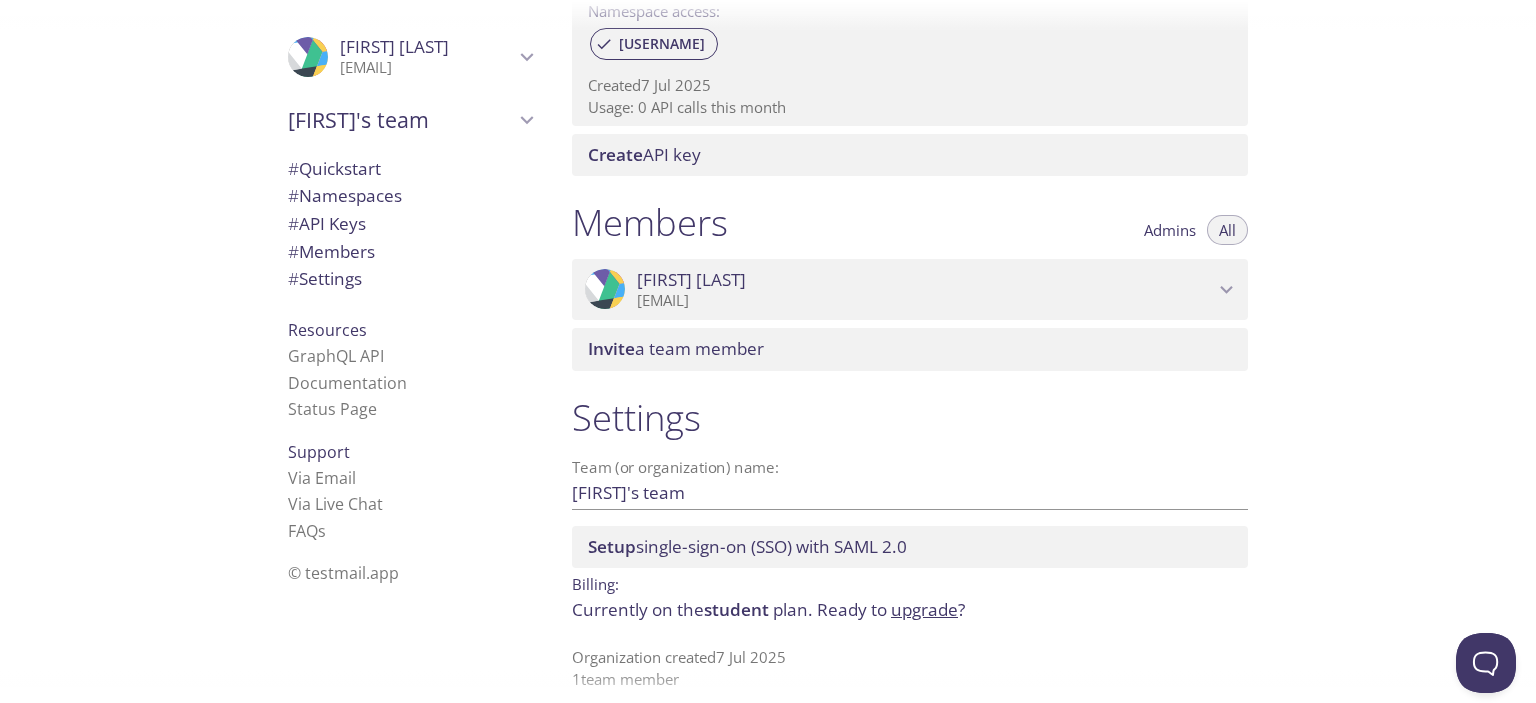 scroll, scrollTop: 719, scrollLeft: 0, axis: vertical 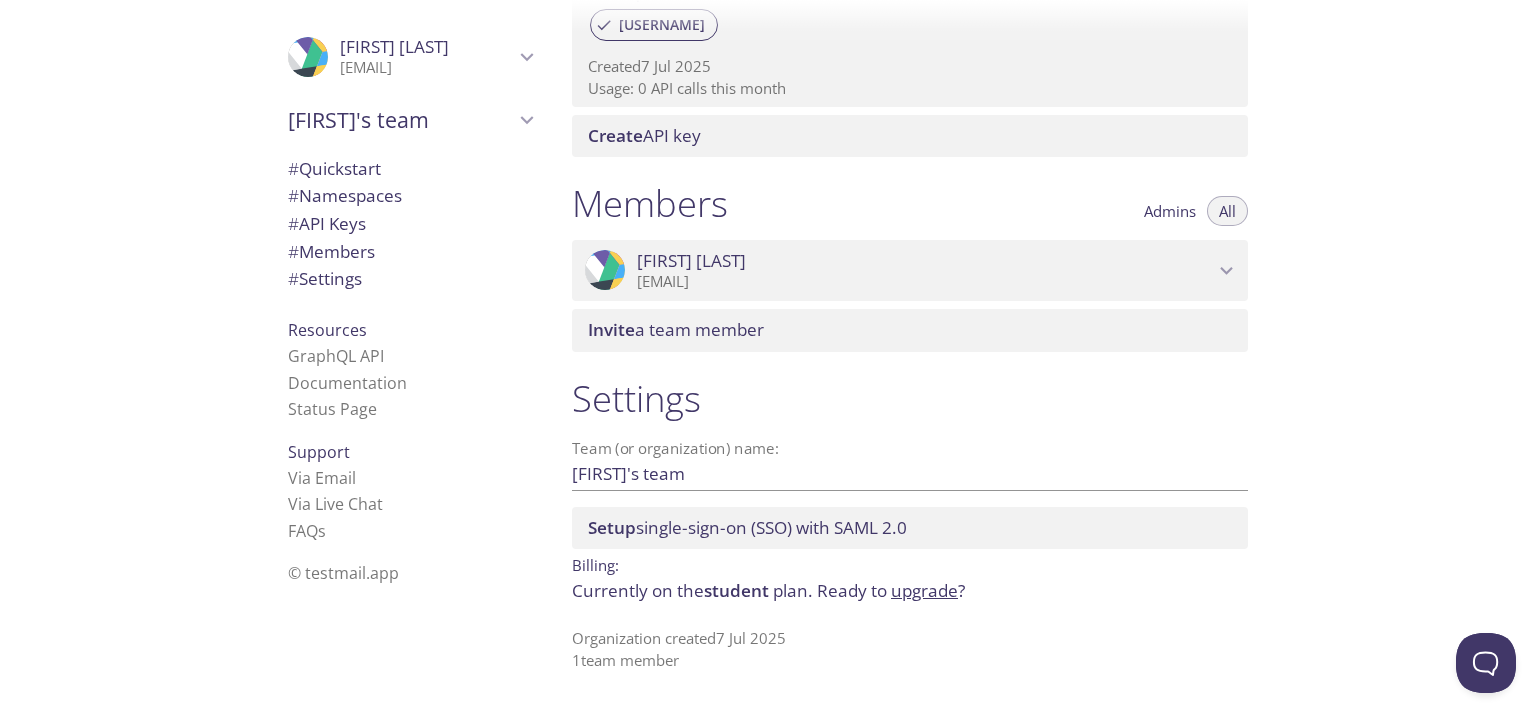 click on "#  Members" at bounding box center (331, 251) 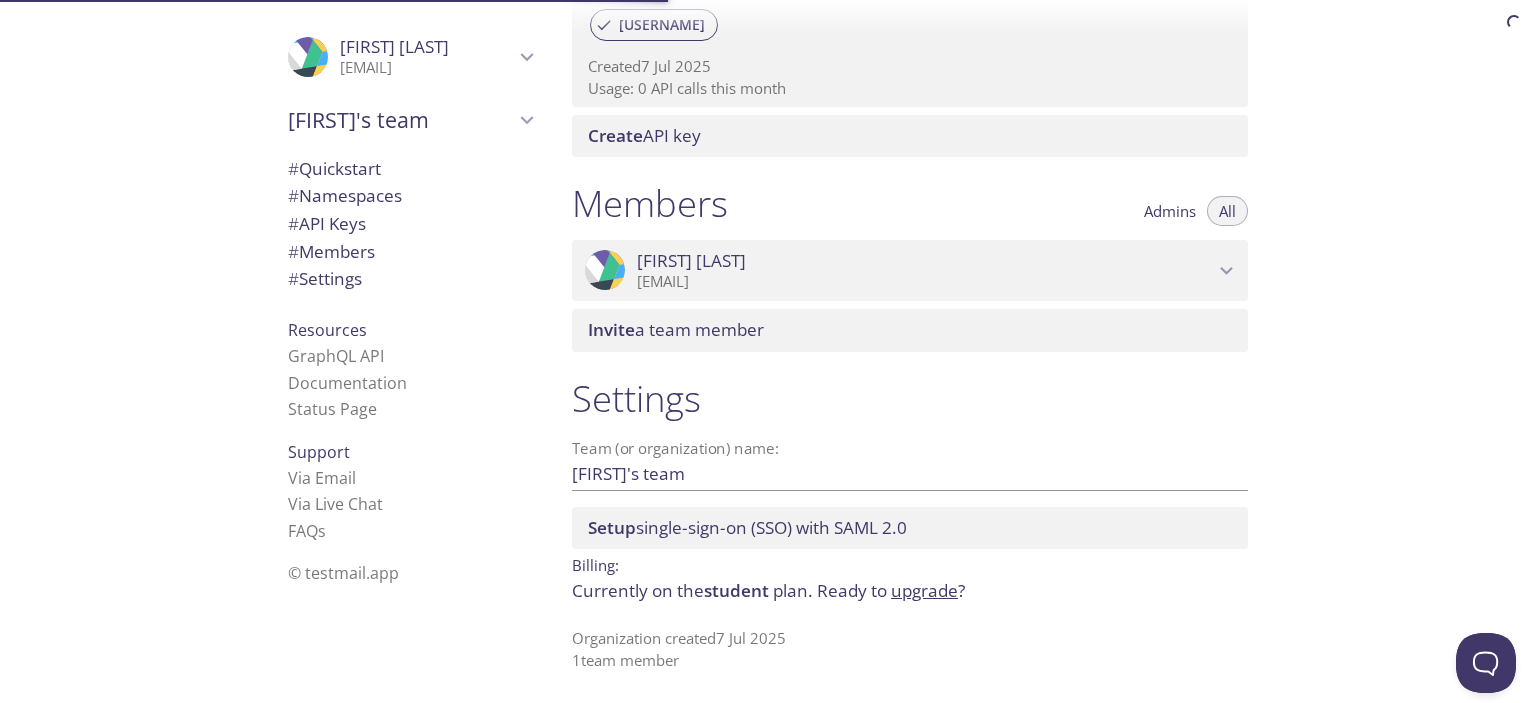 click on "Abdullah   Elafifi" at bounding box center [925, 261] 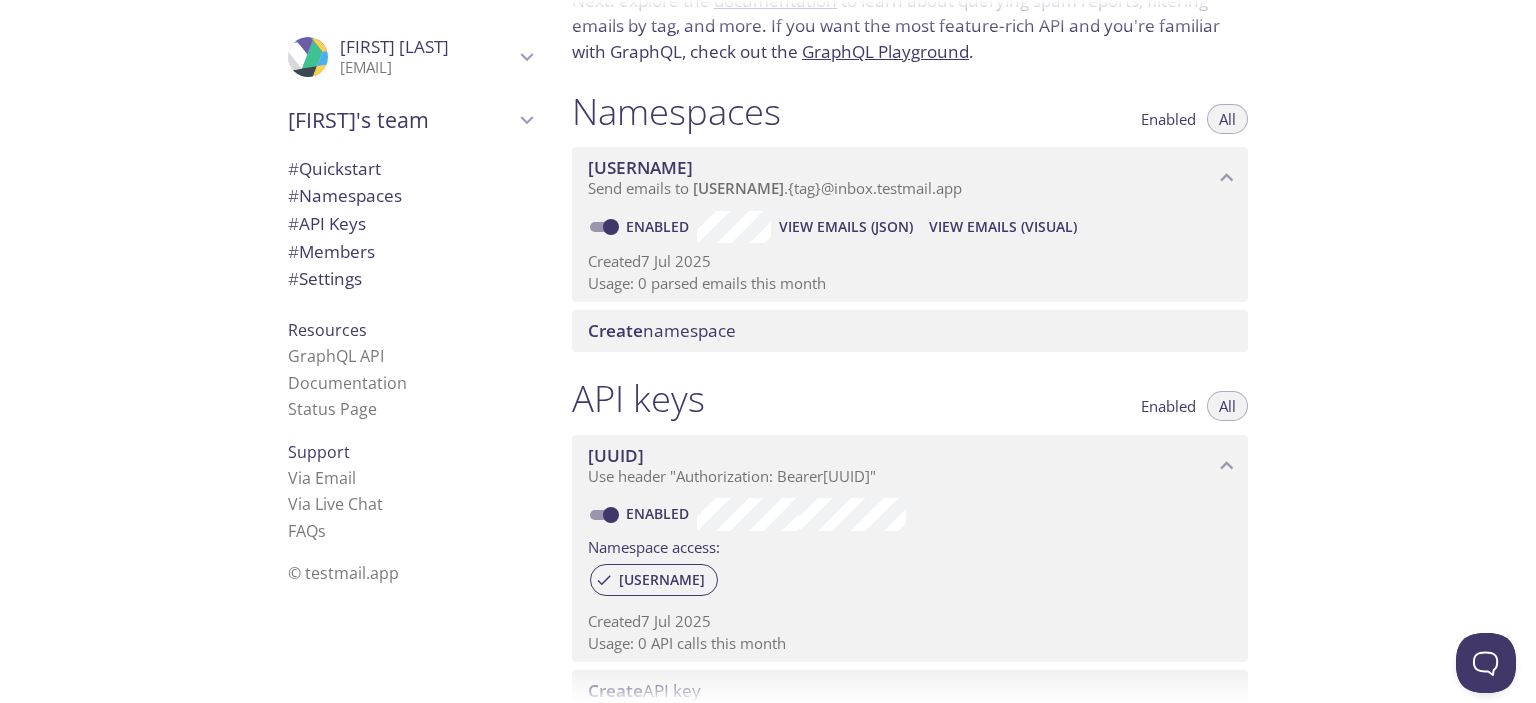 scroll, scrollTop: 156, scrollLeft: 0, axis: vertical 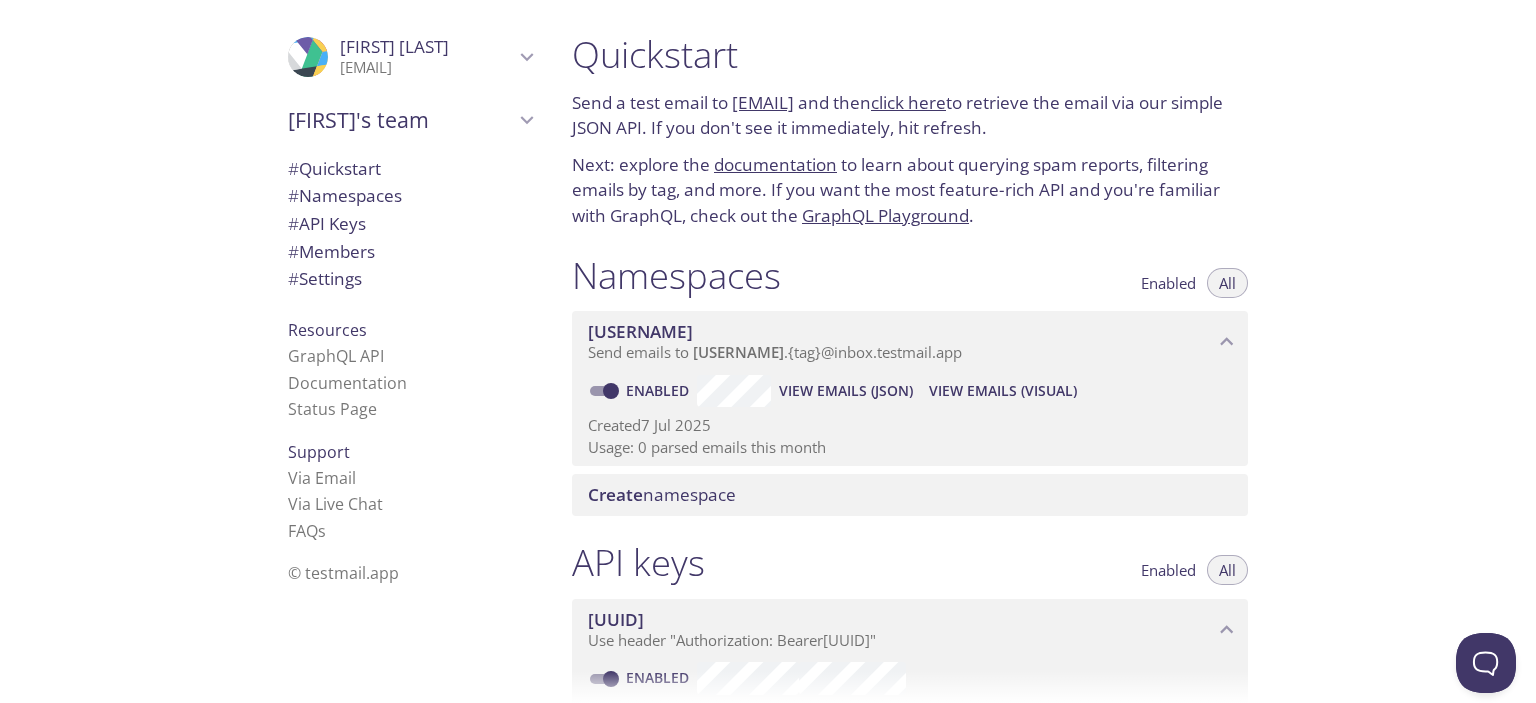 drag, startPoint x: 969, startPoint y: 105, endPoint x: 729, endPoint y: 103, distance: 240.00833 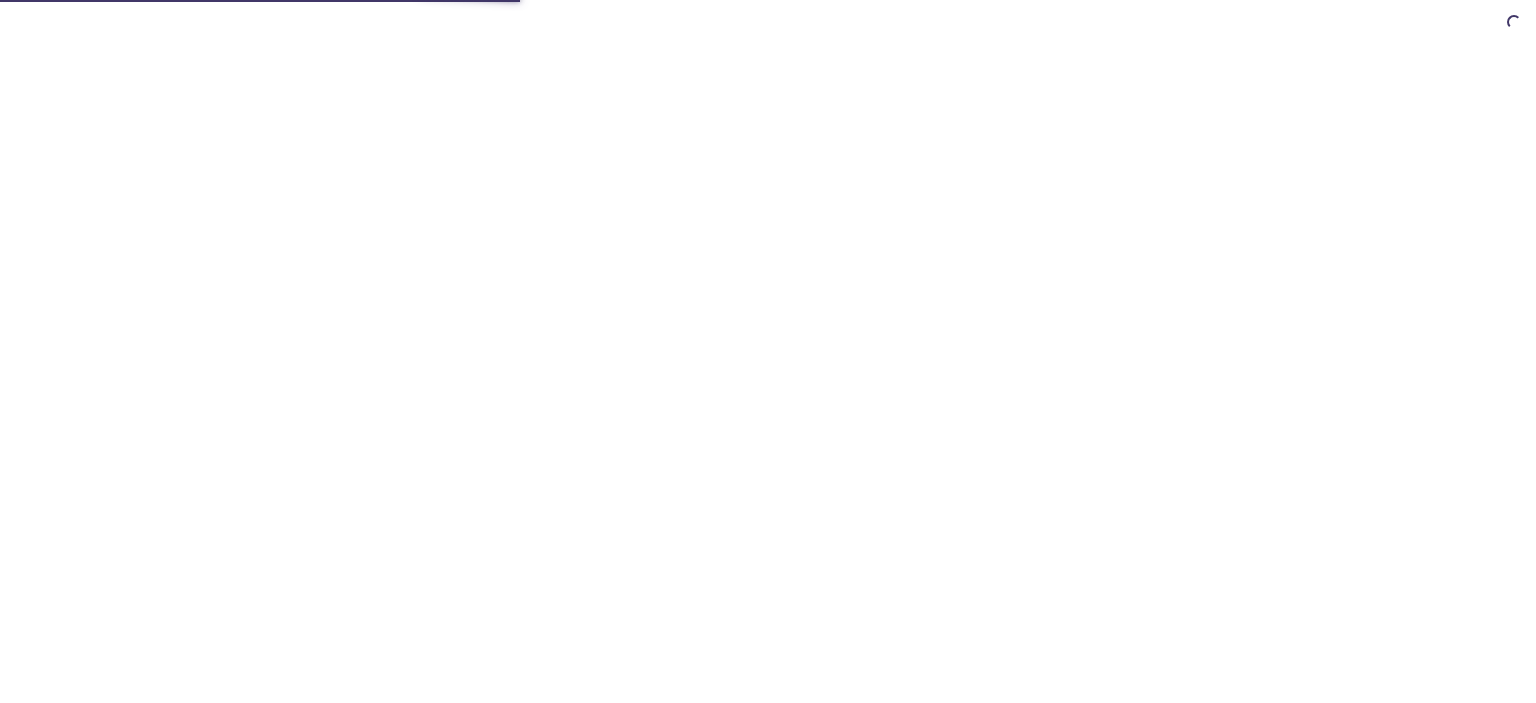 scroll, scrollTop: 0, scrollLeft: 0, axis: both 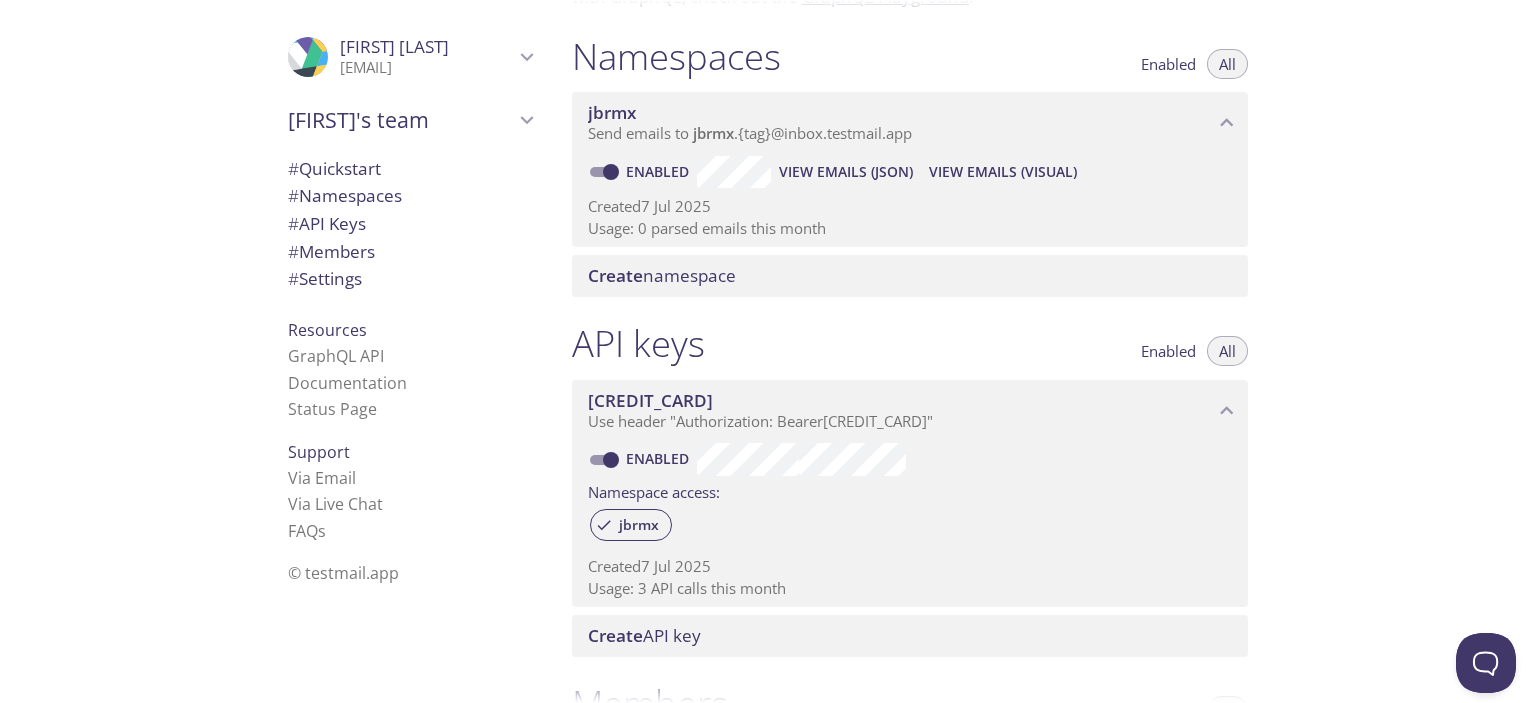 click on "View Emails (Visual)" at bounding box center (846, 172) 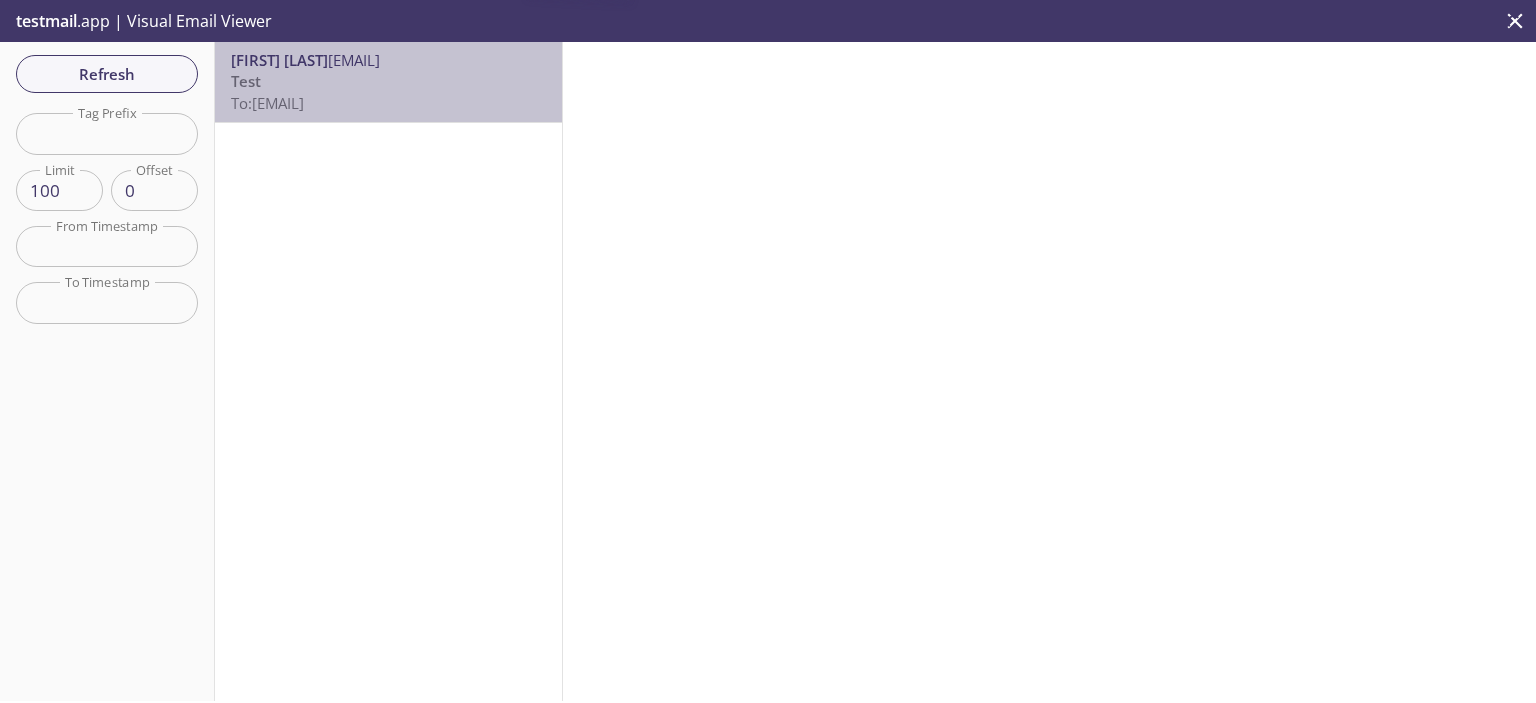 click on "Test To:  [EMAIL]" at bounding box center [388, 92] 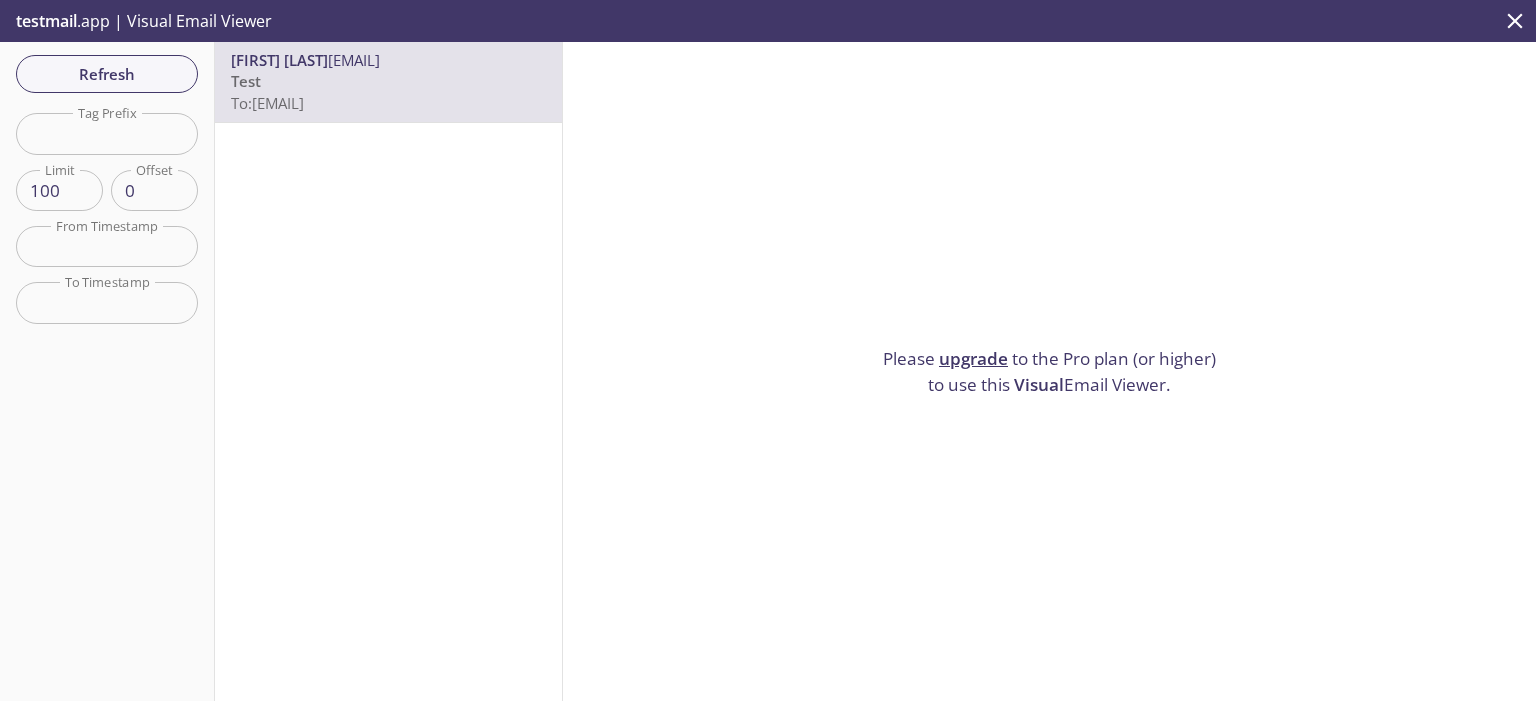 click on "Test To:  jbrmx.test@inbox.testmail.app" at bounding box center [388, 92] 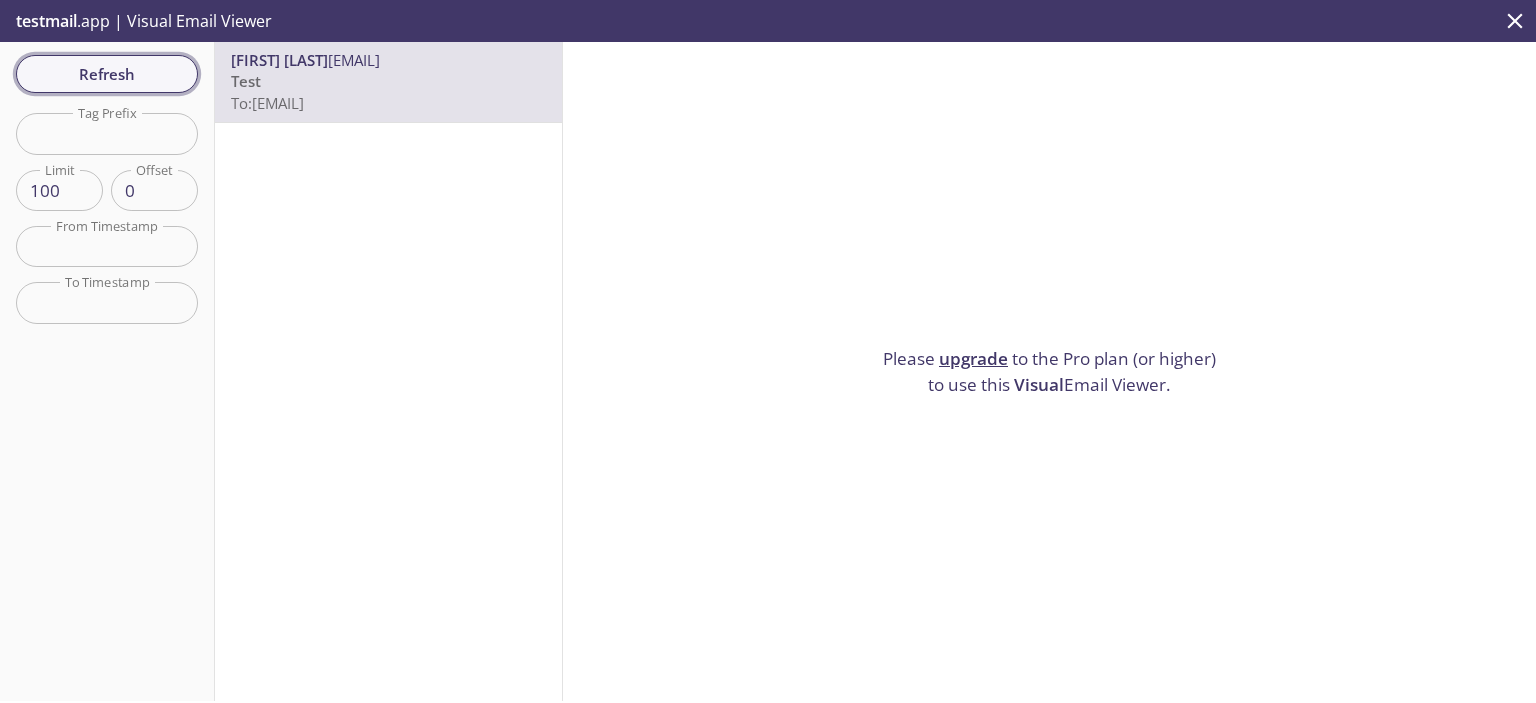 click on "Refresh" at bounding box center [107, 74] 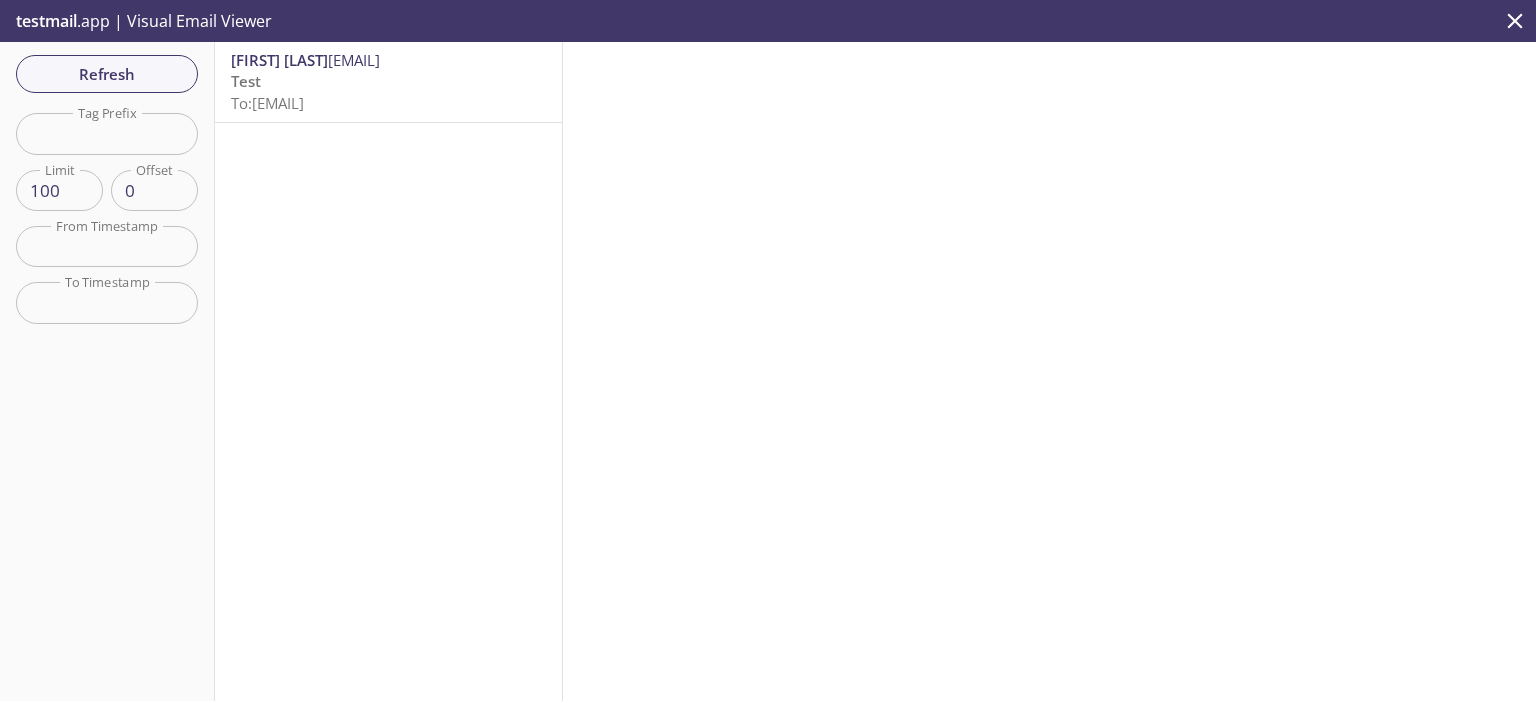 click on "To:  jbrmx.test@inbox.testmail.app" at bounding box center [267, 103] 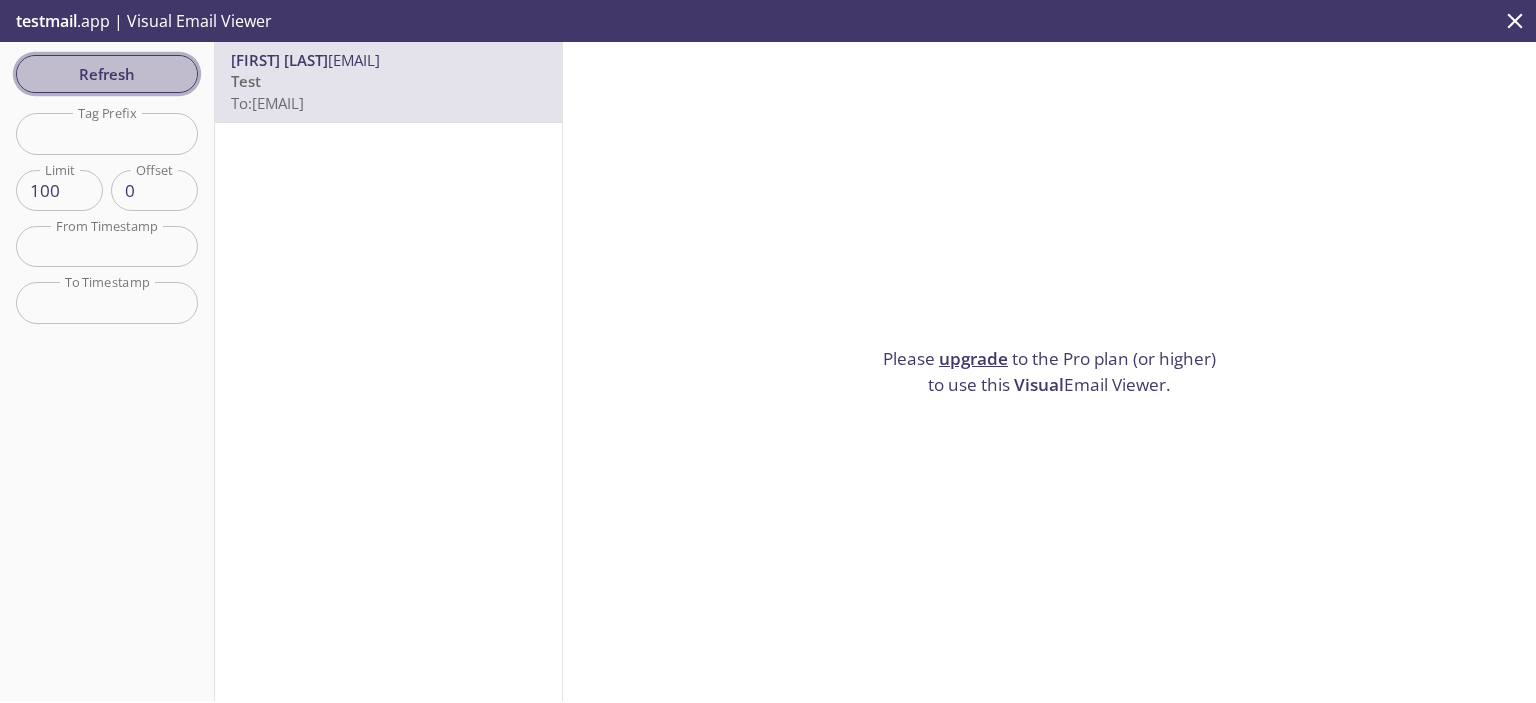 click on "Refresh" at bounding box center [107, 74] 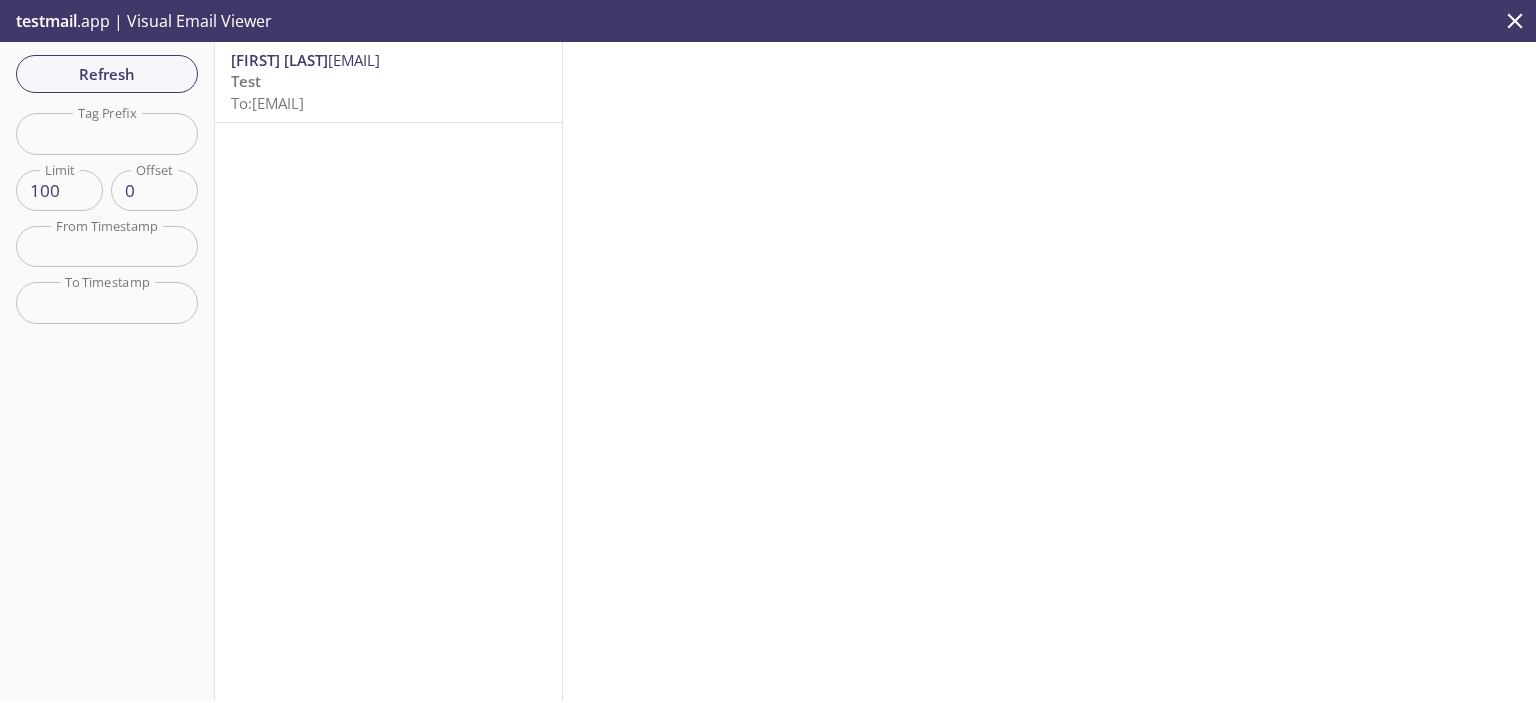 click on "Test To:  jbrmx.test@inbox.testmail.app" at bounding box center (388, 92) 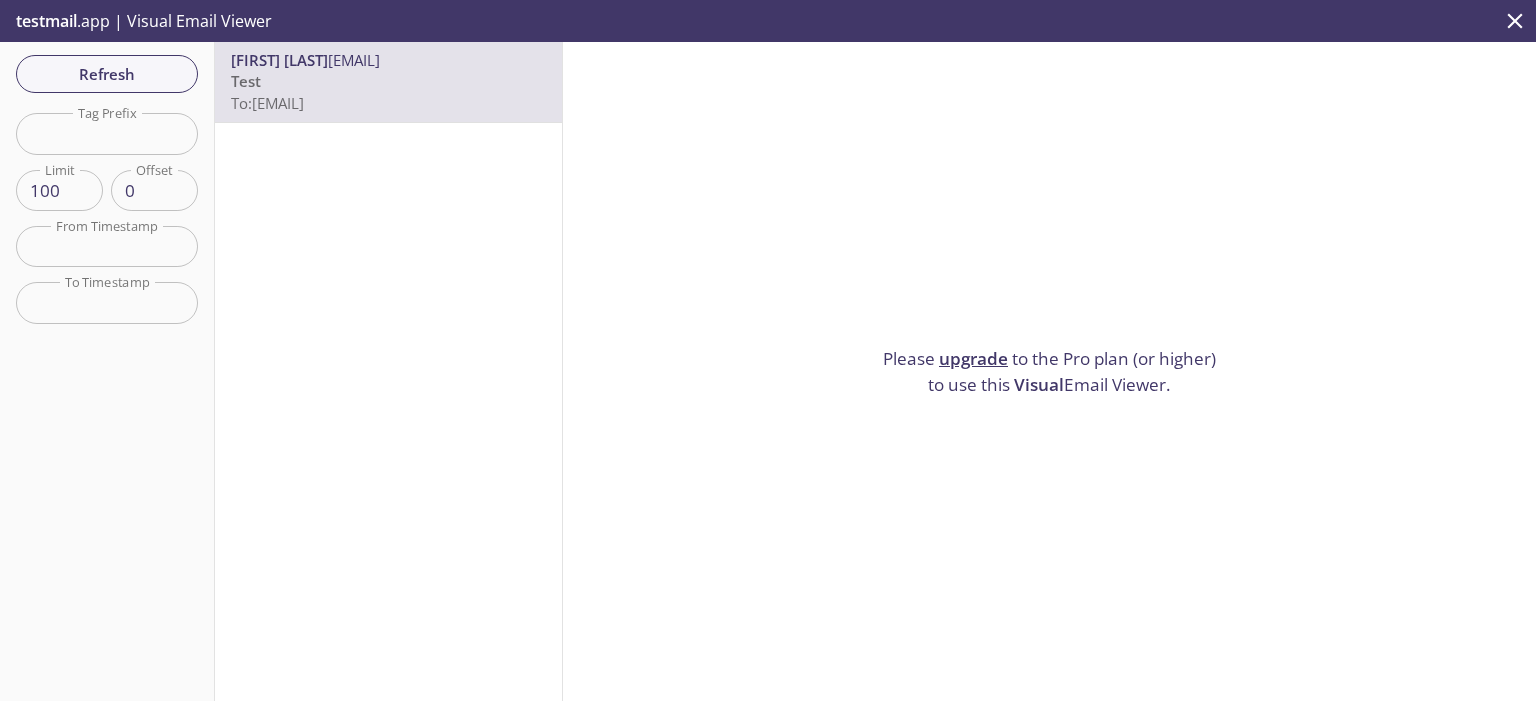 click on "Please   upgrade   to the Pro plan (or higher) to use this   Visual  Email Viewer." at bounding box center [1050, 371] 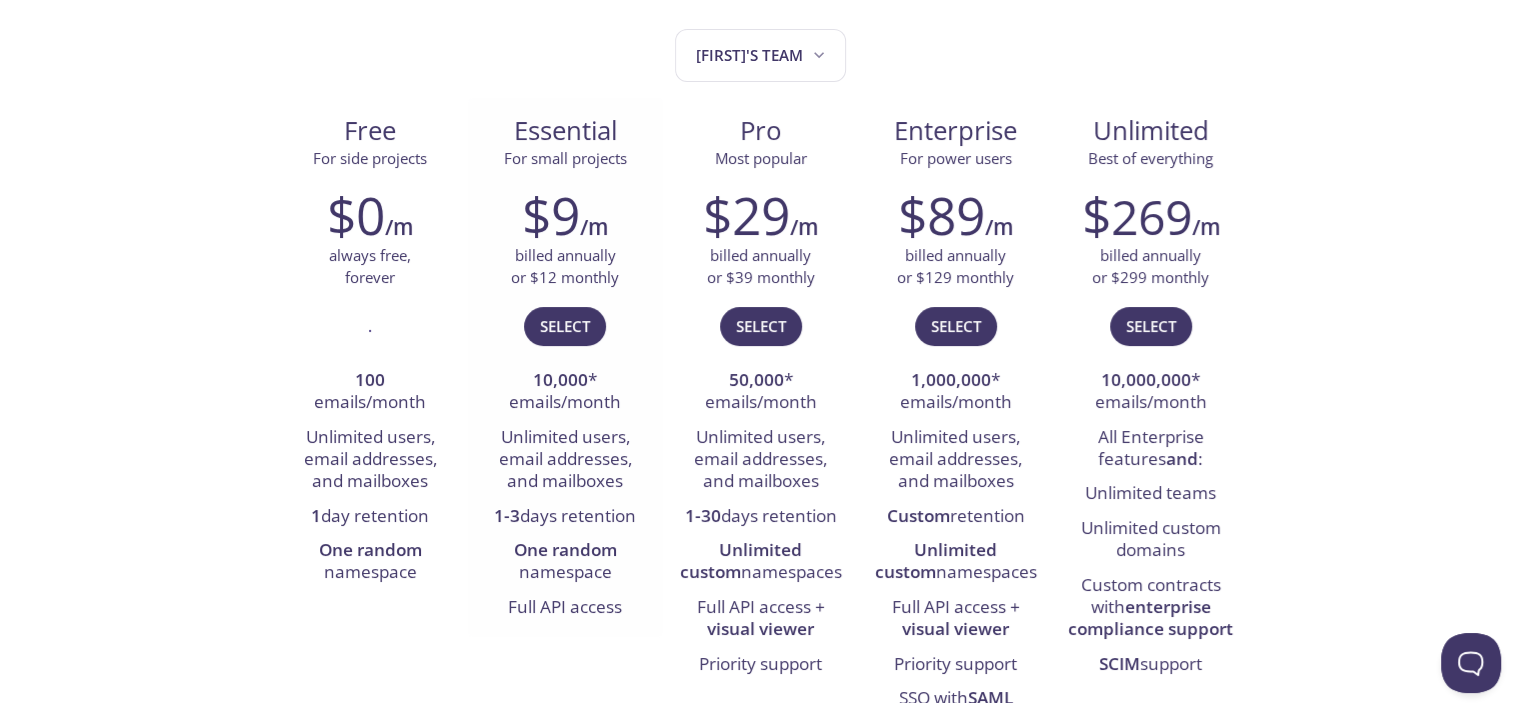 scroll, scrollTop: 200, scrollLeft: 0, axis: vertical 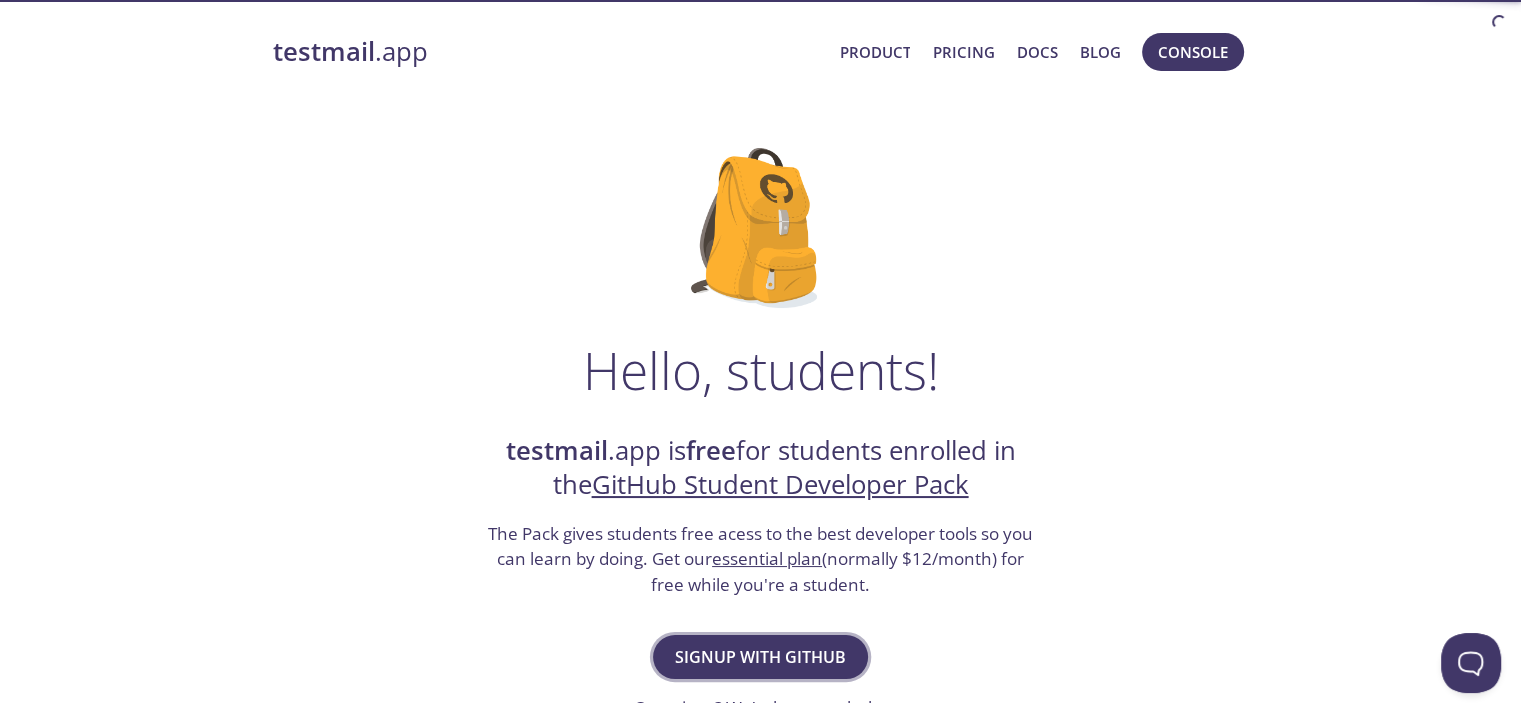 click on "Signup with GitHub" at bounding box center (760, 657) 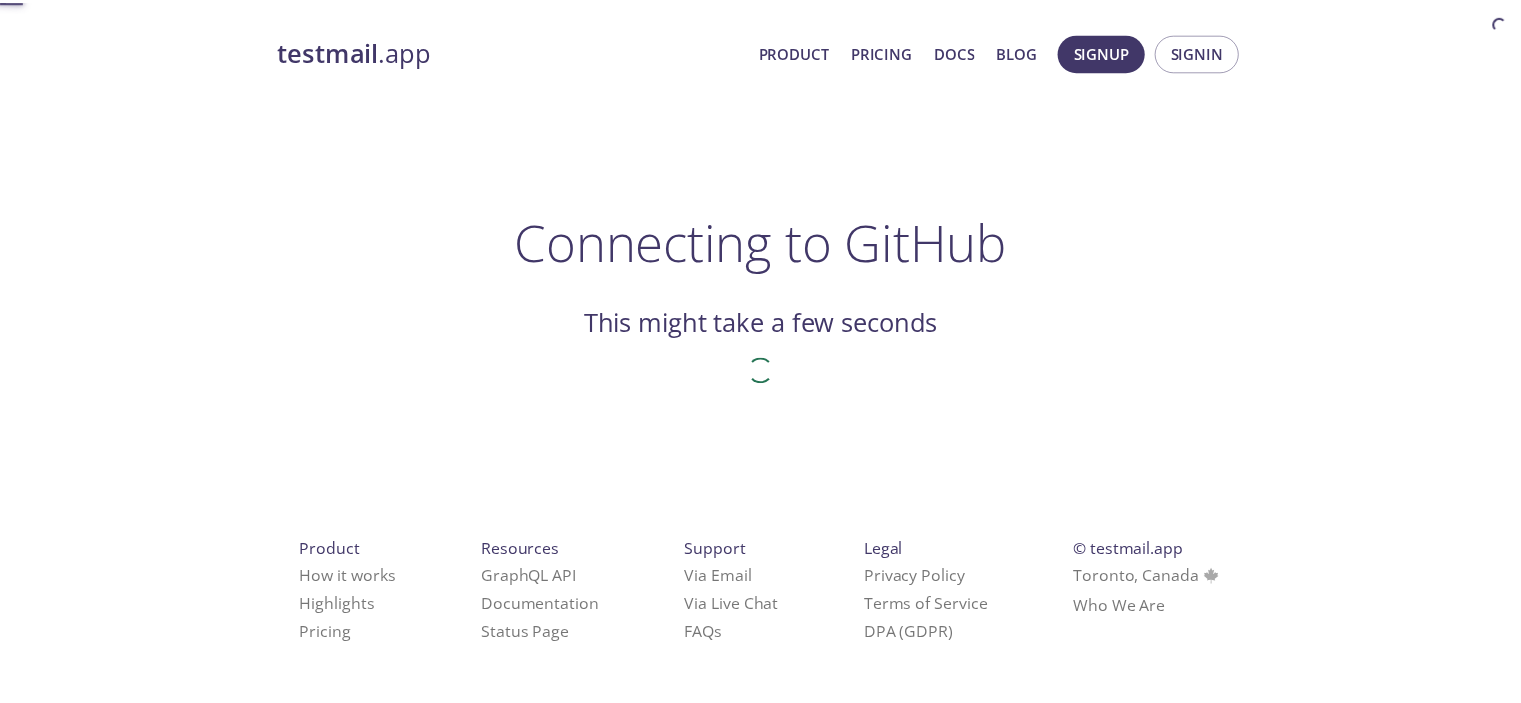 scroll, scrollTop: 0, scrollLeft: 0, axis: both 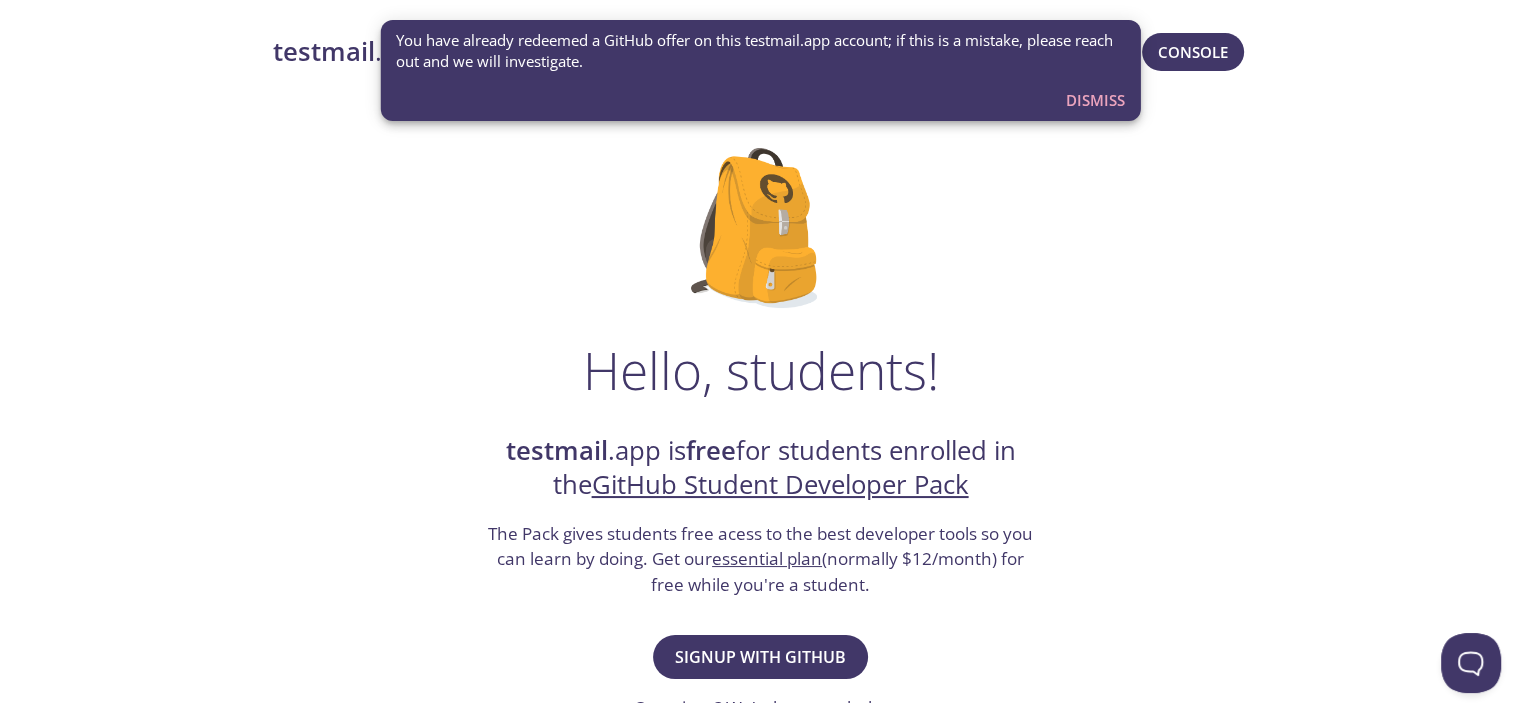click on "Hello, students! testmail .app is  free  for students enrolled in the  GitHub Student Developer Pack The Pack gives students free acess to the best developer tools so you can learn by doing. Get our  essential plan  (normally $12/month) for free while you're a student. Signup with GitHub Questions? We're  happy to help . FAQs Do I need a credit card to signup and redeem this offer? No - the student plan does not require a credit card at signup or redemption. What are the terms and limitations of this offer? The student (essential) plan includes unlimited use - subject to the fair usage policy detailed in our   pricing FAQs , the features and limits of the essential plan, and our standard   terms of service . Are teachers, researchers, or faculty eligible for this offer? Yes - see our GitHub Teacher Toolbox offer   here ." at bounding box center [761, 726] 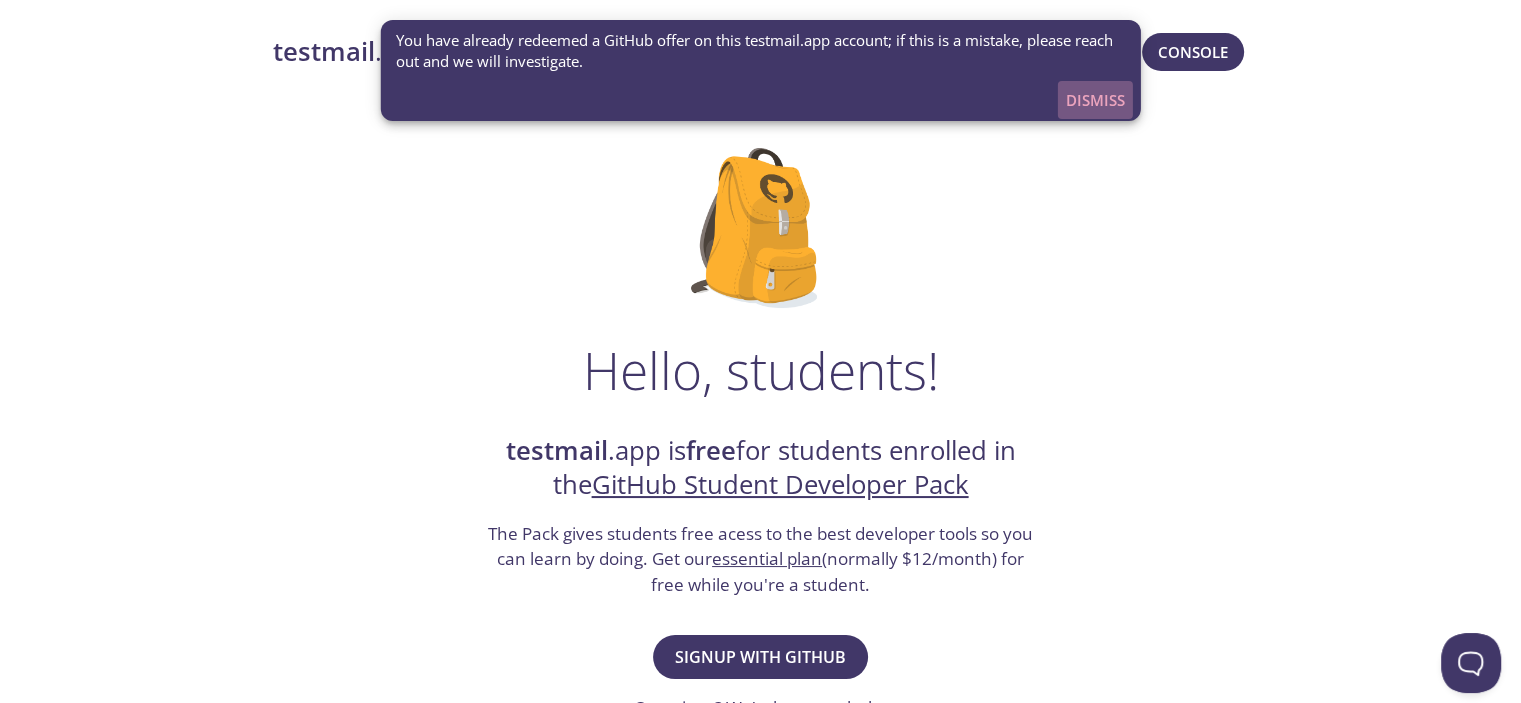 click on "Dismiss" at bounding box center [1095, 100] 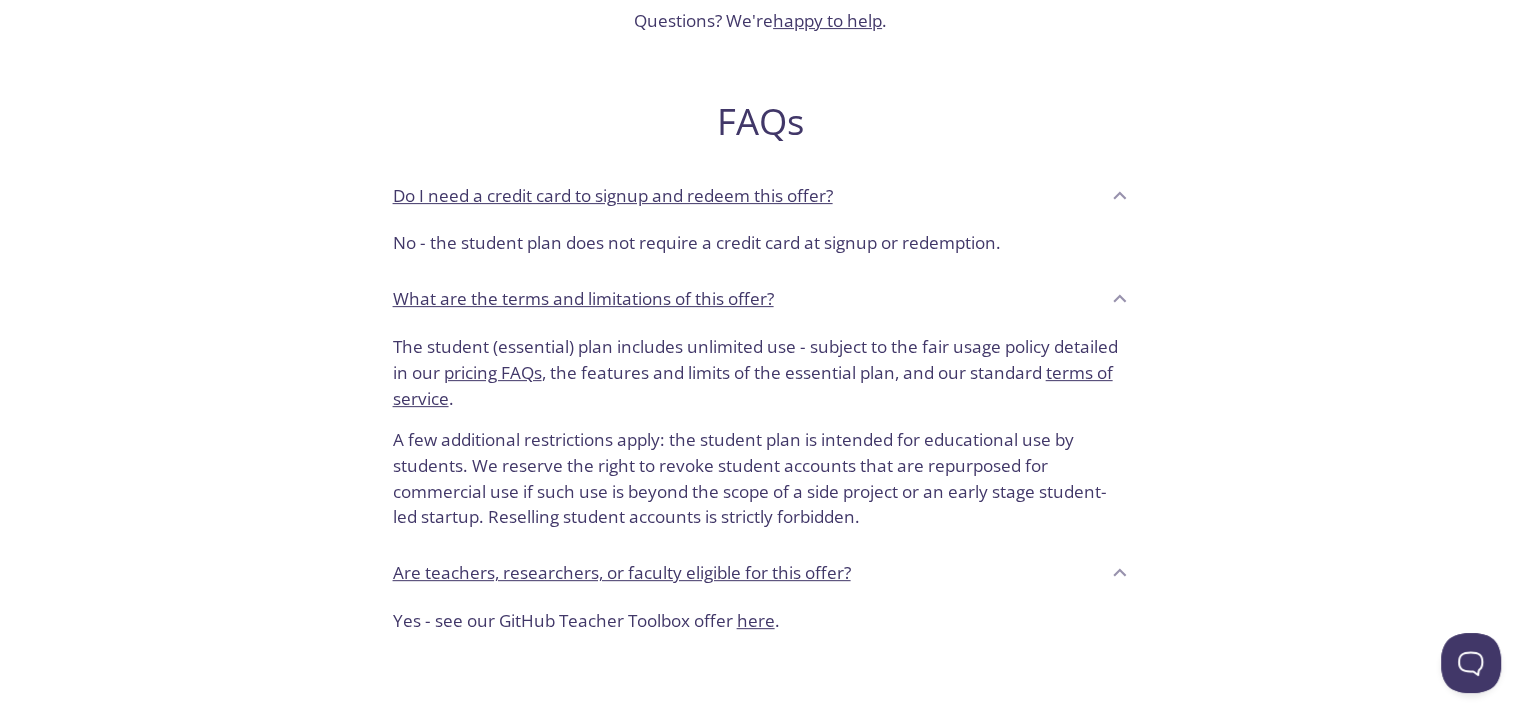 scroll, scrollTop: 700, scrollLeft: 0, axis: vertical 